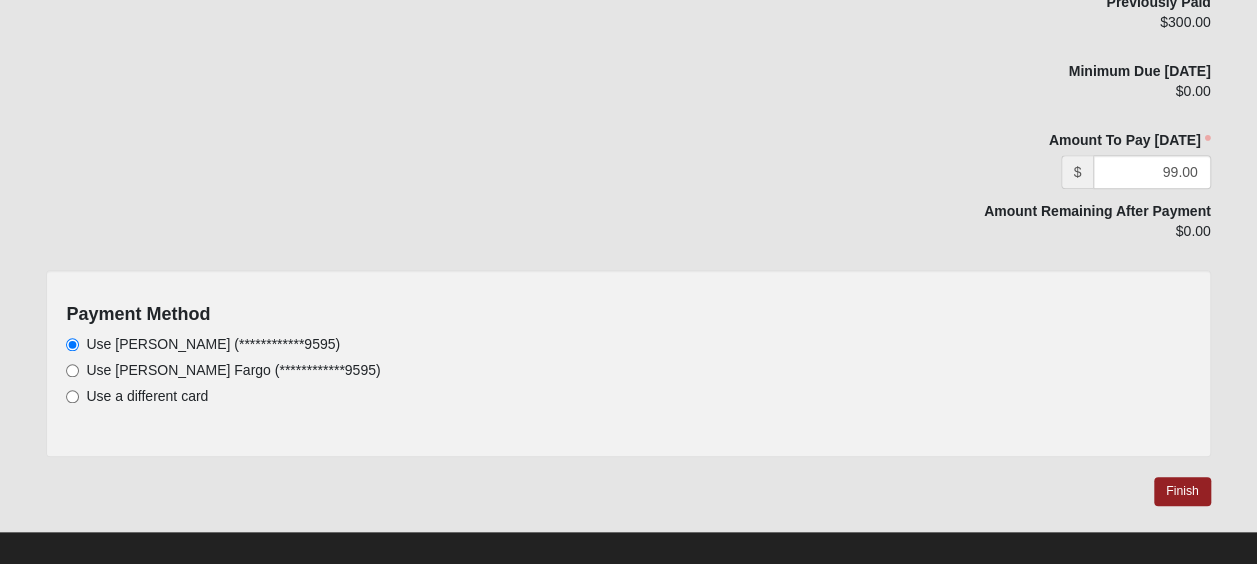 scroll, scrollTop: 844, scrollLeft: 0, axis: vertical 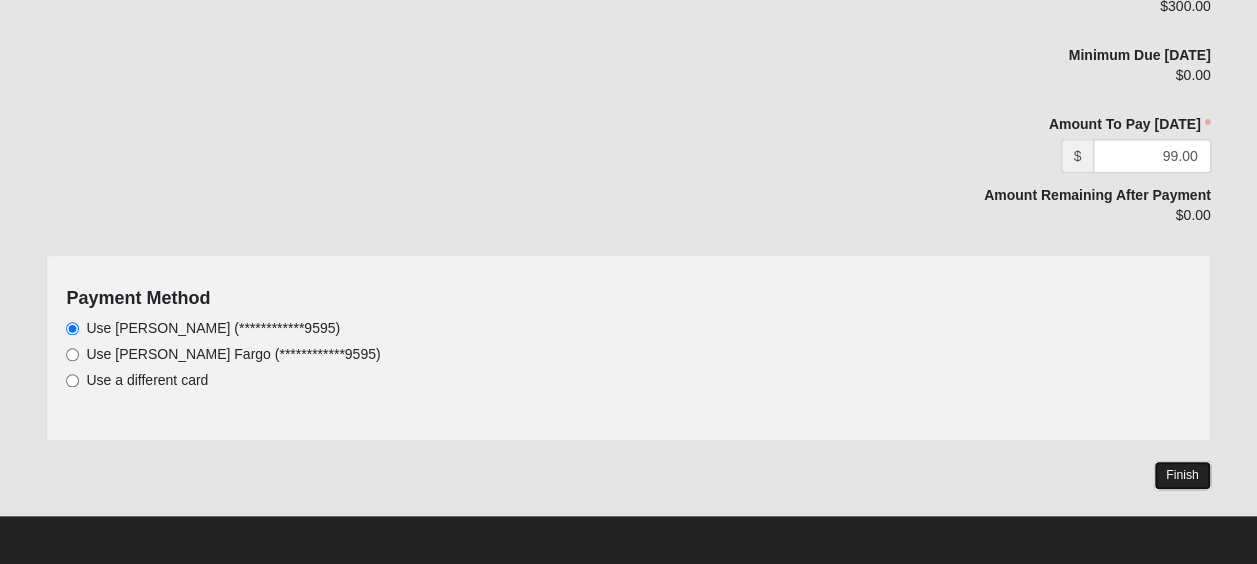 click on "Finish" at bounding box center [1182, 475] 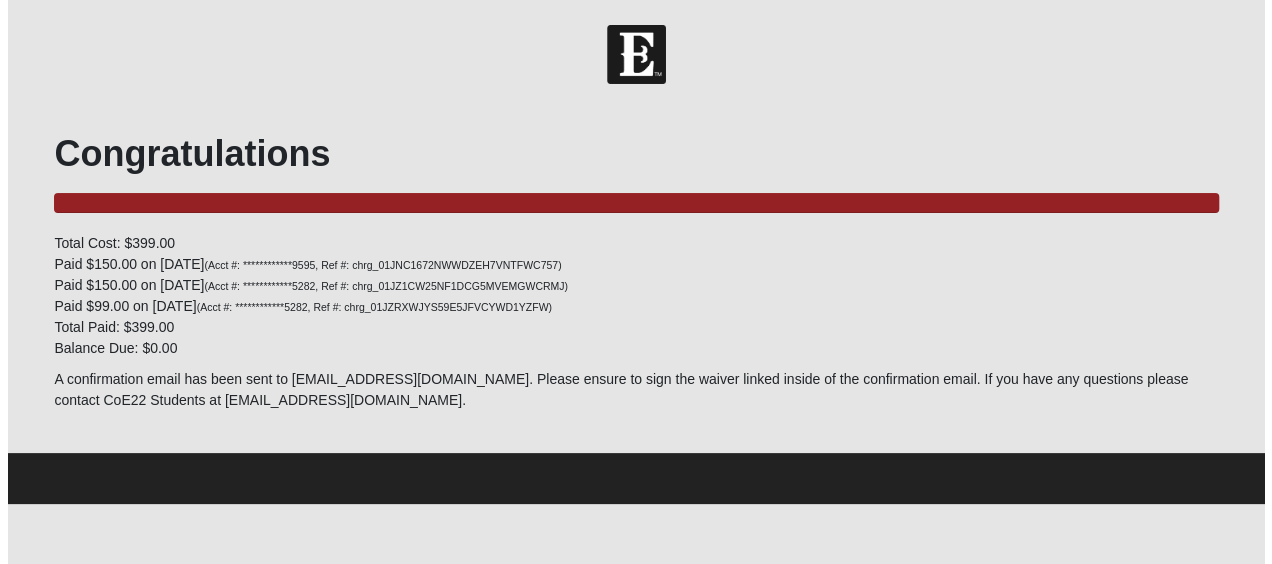 scroll, scrollTop: 0, scrollLeft: 0, axis: both 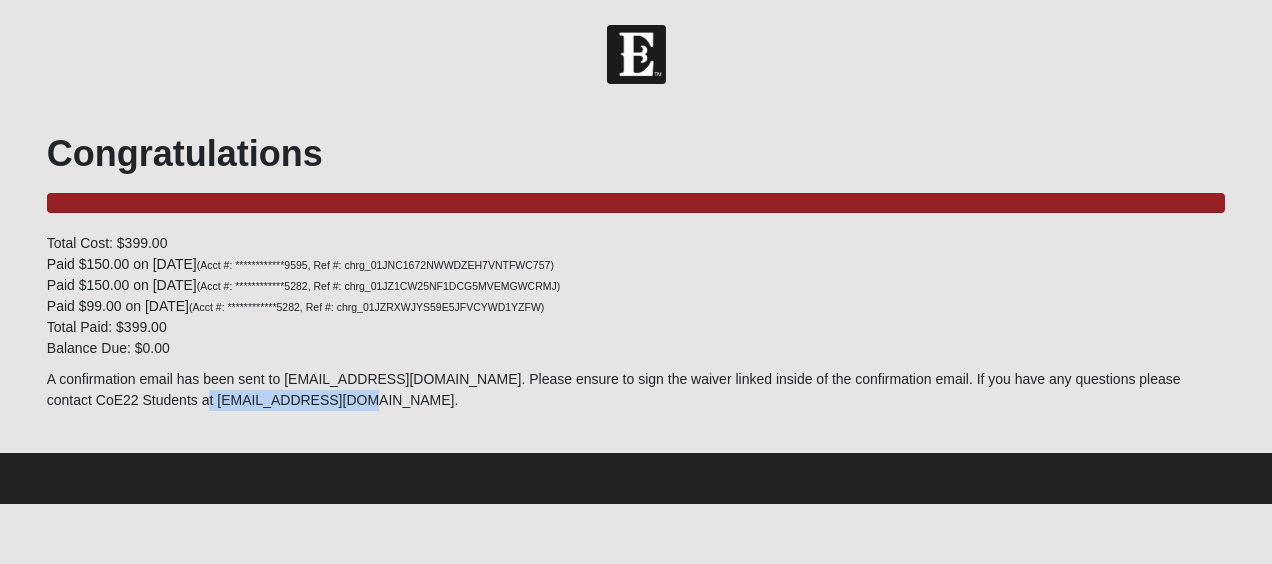 drag, startPoint x: 285, startPoint y: 403, endPoint x: 125, endPoint y: 398, distance: 160.07811 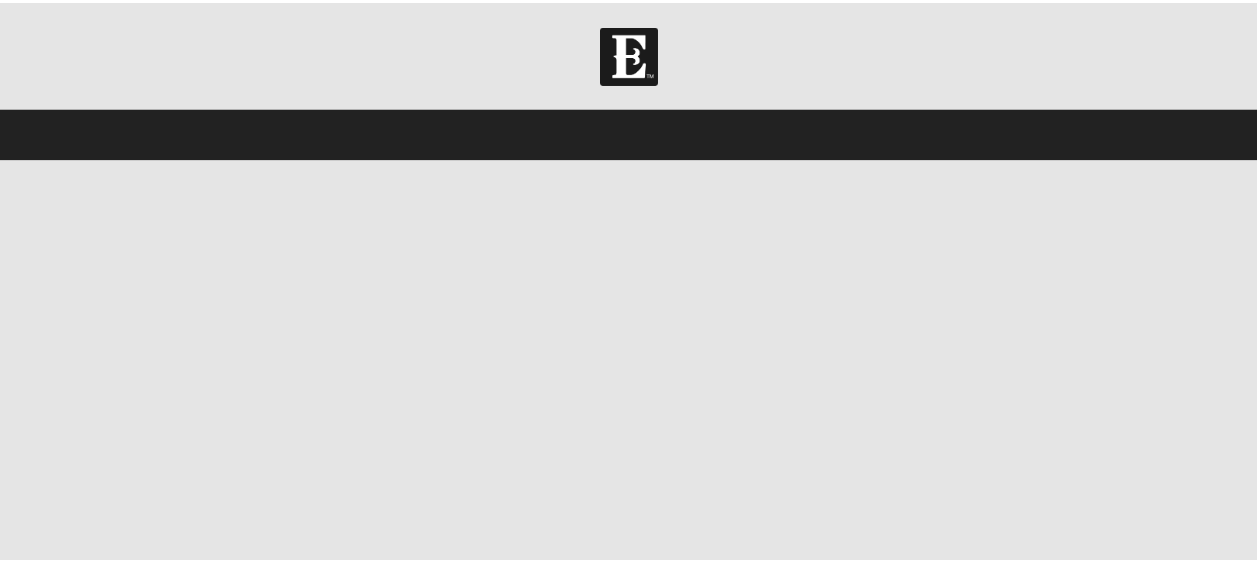 scroll, scrollTop: 0, scrollLeft: 0, axis: both 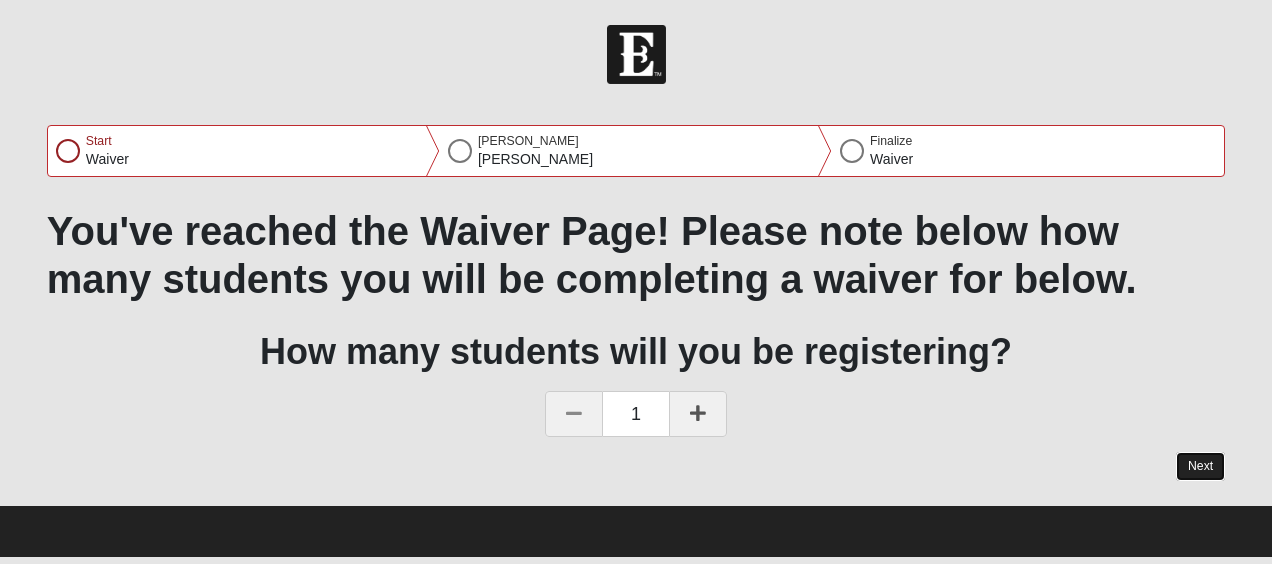 click on "Next" at bounding box center [1200, 466] 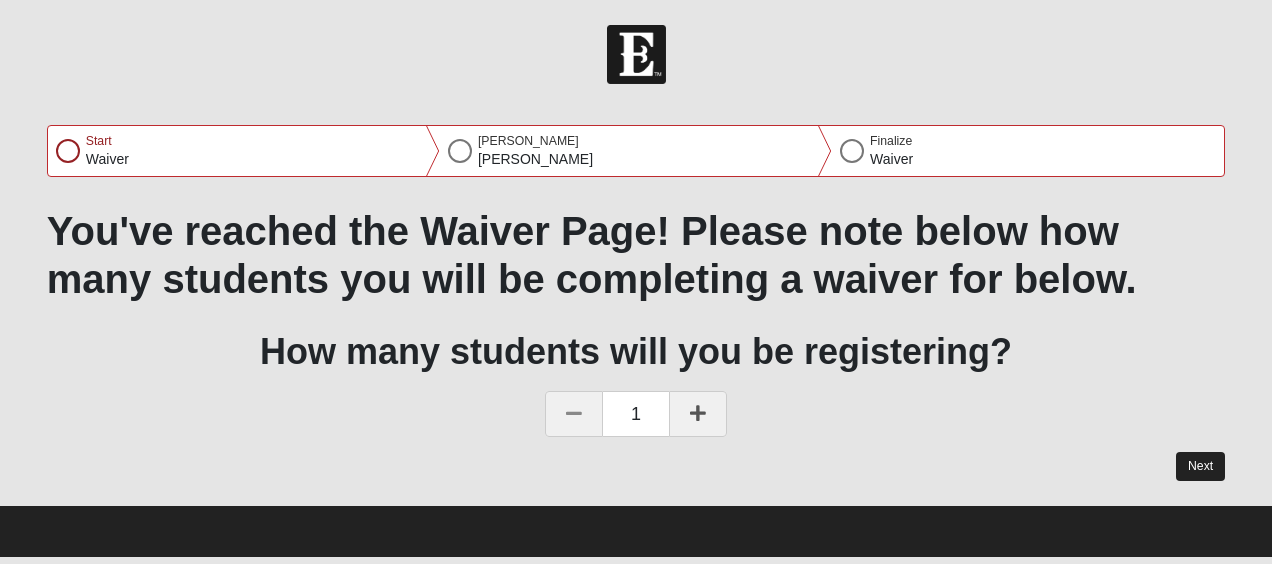 select on "1" 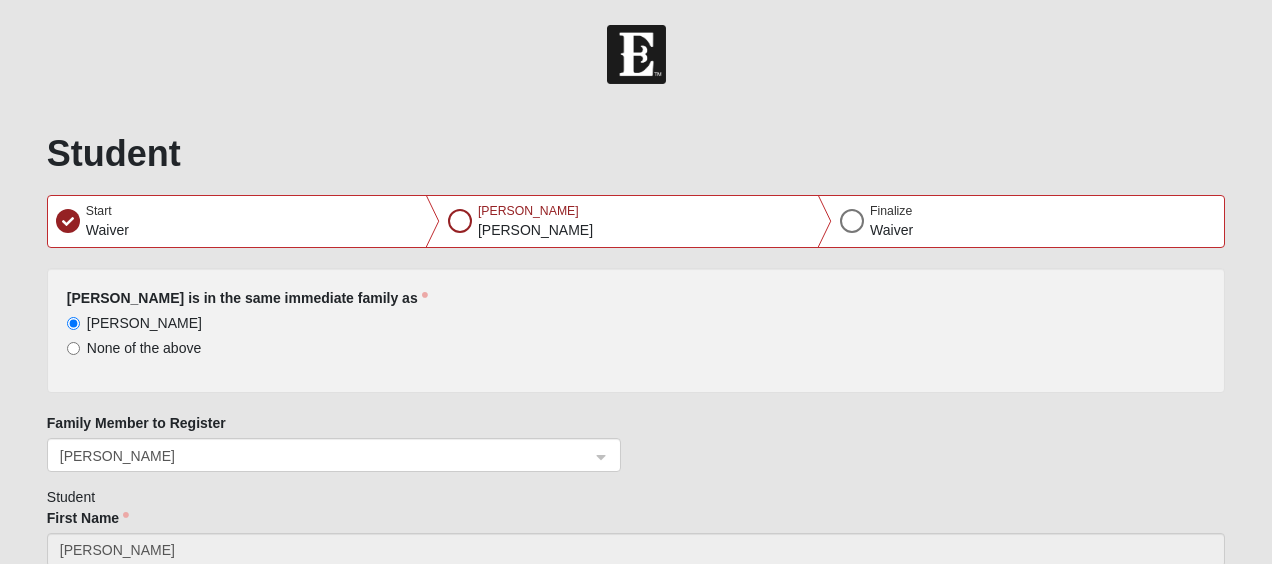 type on "[PHONE_NUMBER]" 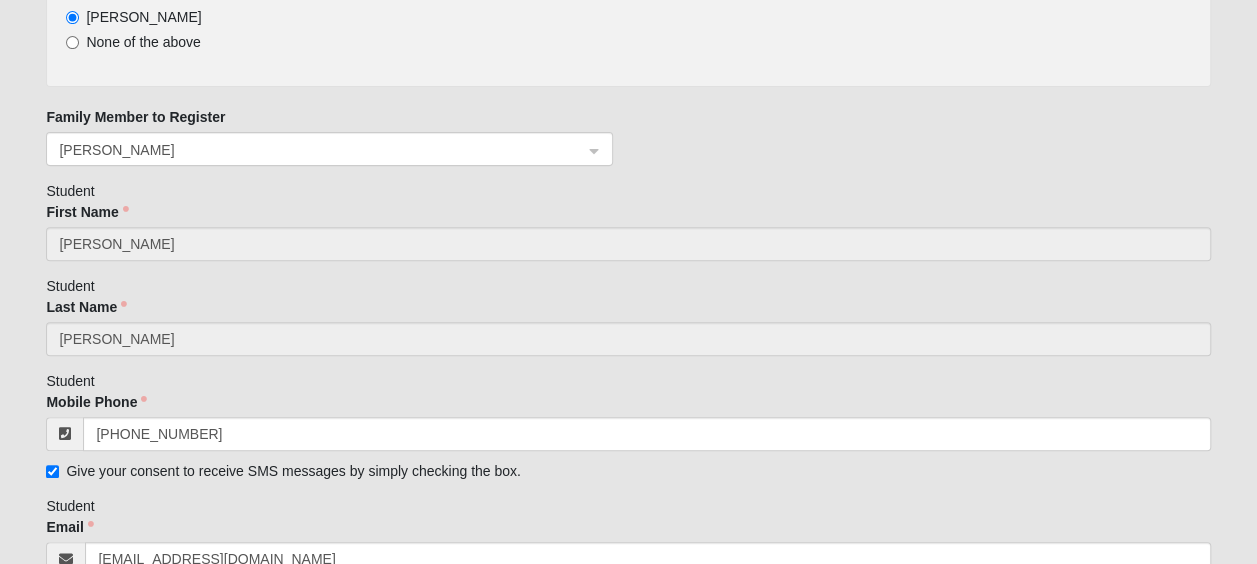 scroll, scrollTop: 247, scrollLeft: 0, axis: vertical 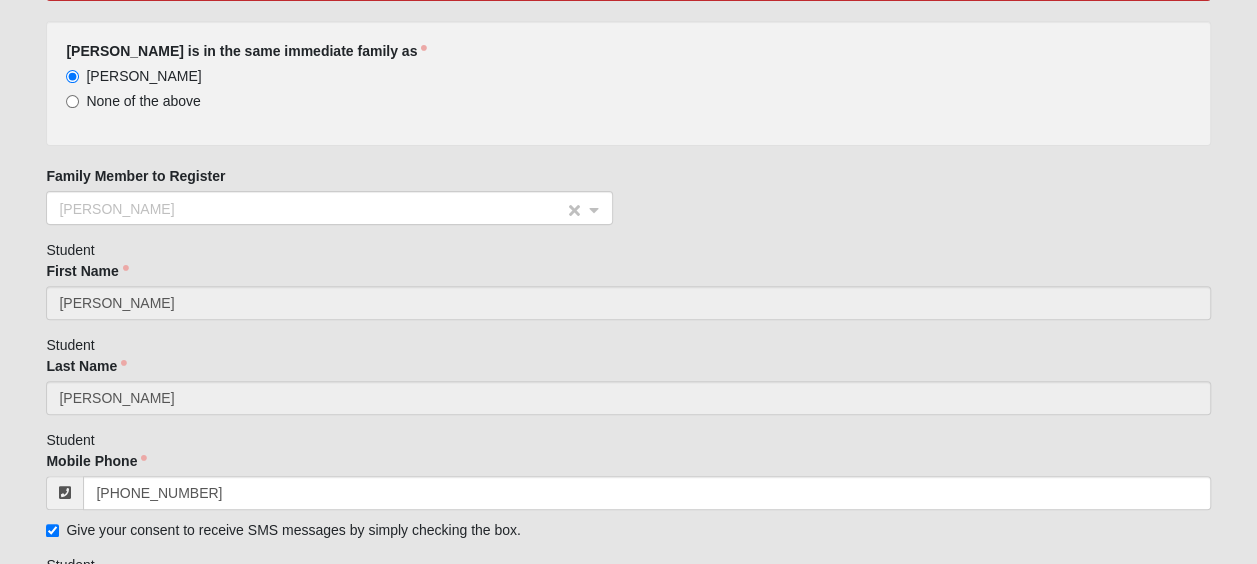 click on "[PERSON_NAME]" 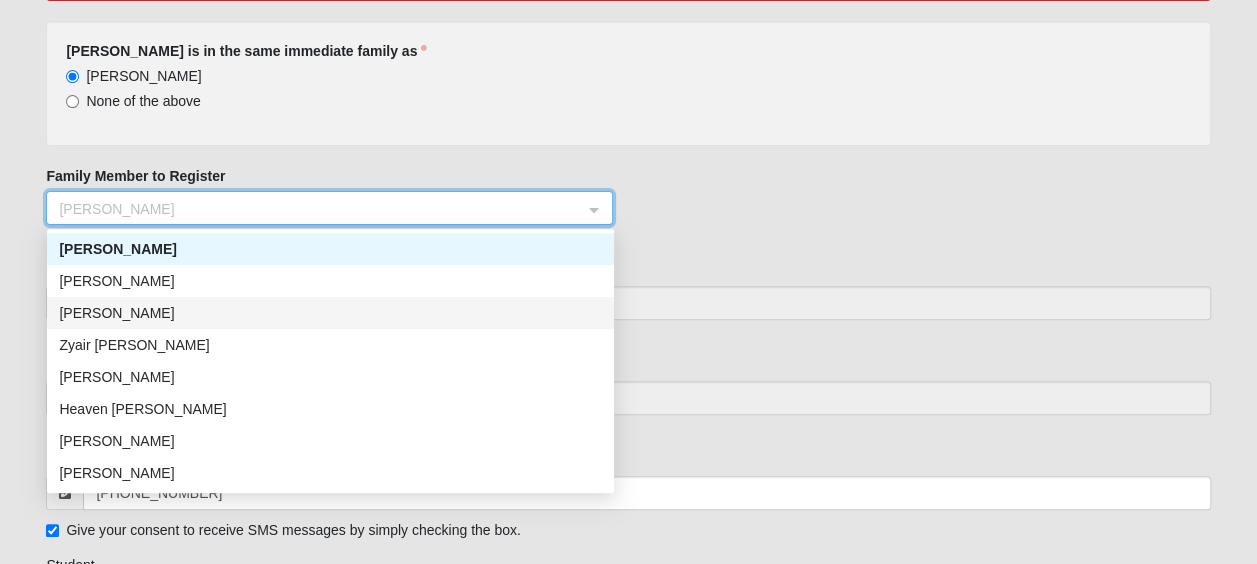 click on "[PERSON_NAME]" at bounding box center [330, 313] 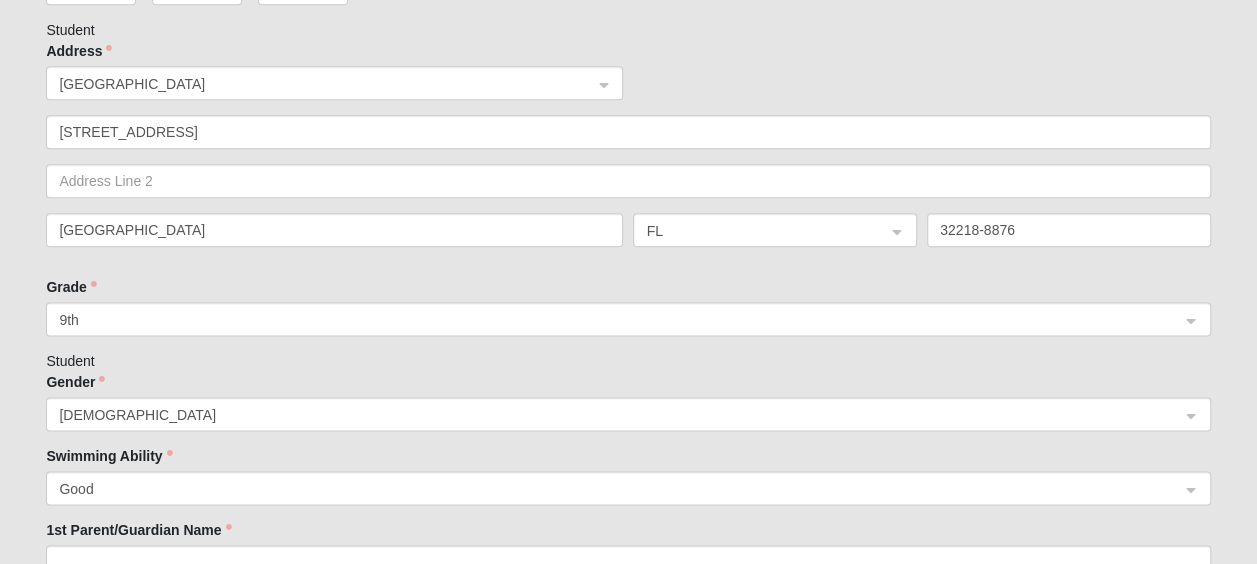 scroll, scrollTop: 1208, scrollLeft: 0, axis: vertical 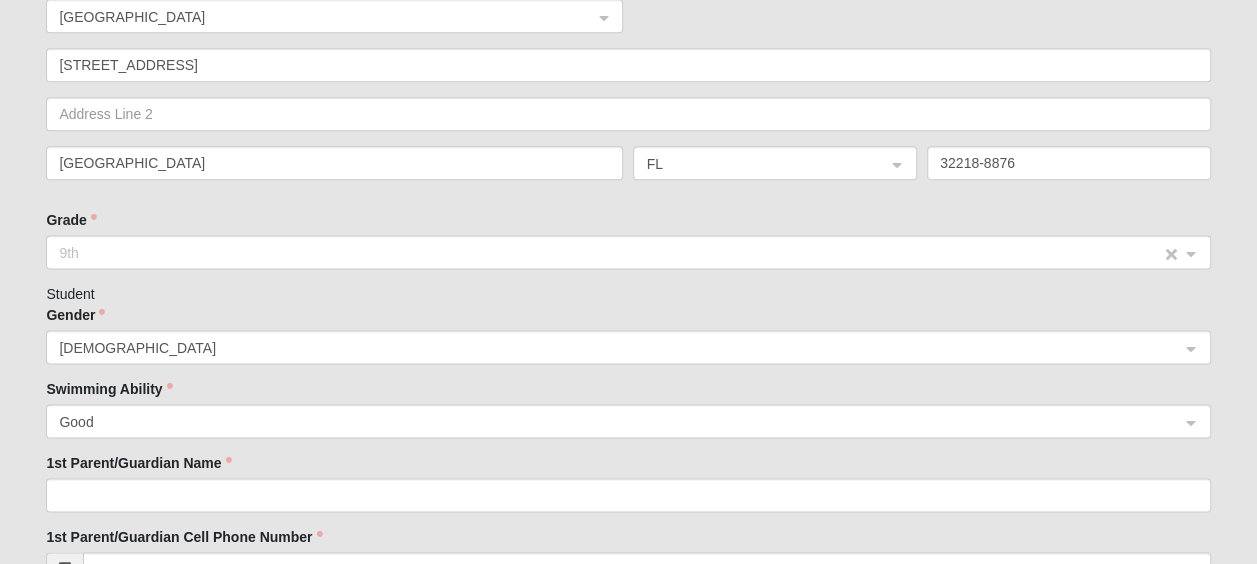 click on "9th" 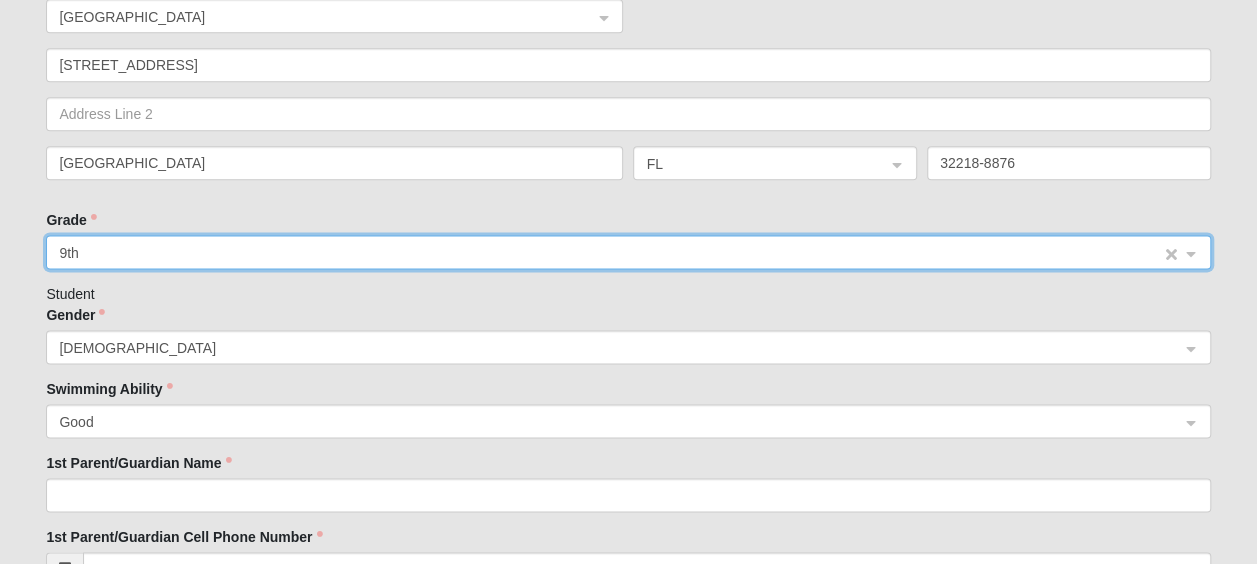 click on "9th" 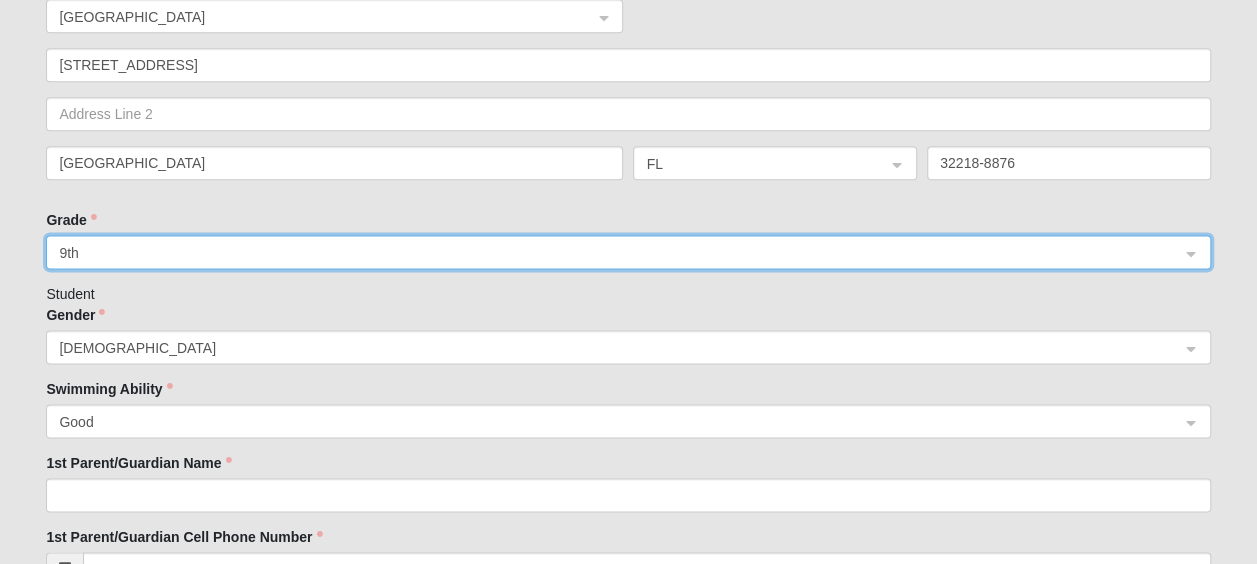 click on "Grade    9th 9th d58d70af-3ccc-4d4e-bfaf-2014d8579d60 2a130e04-3712-427a-8bb0-473eb8ff8924 e04e3f62-ef5c-4860-8f32-1c152ca1700a K 1st 2nd 3rd 4th 5th 6th 7th 8th 9th 10th 11th 12th" 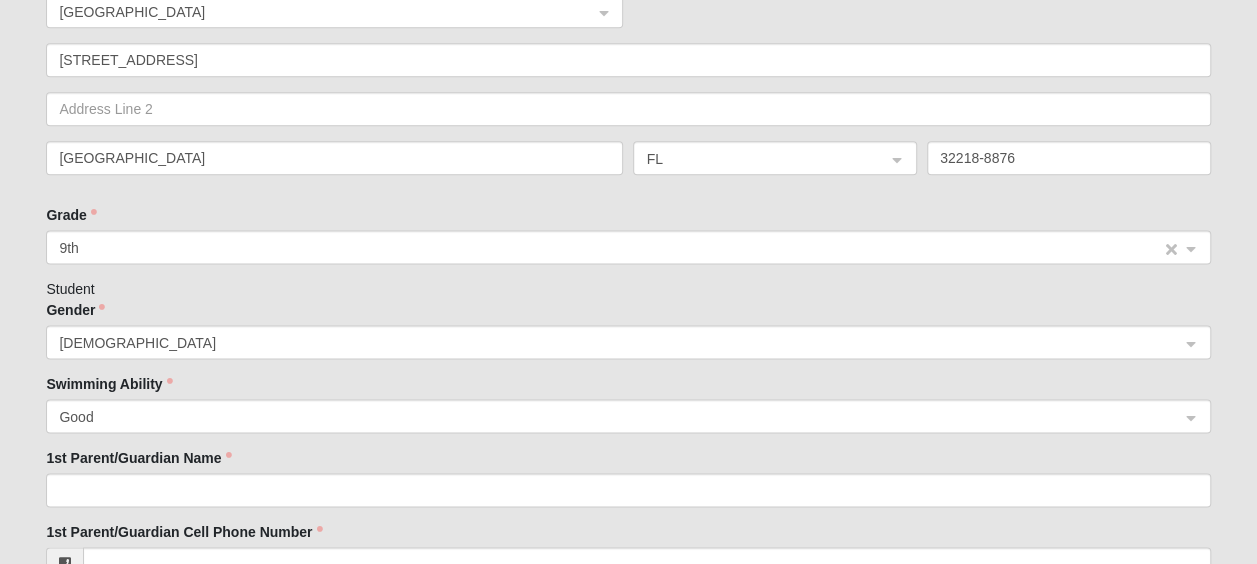 scroll, scrollTop: 1214, scrollLeft: 0, axis: vertical 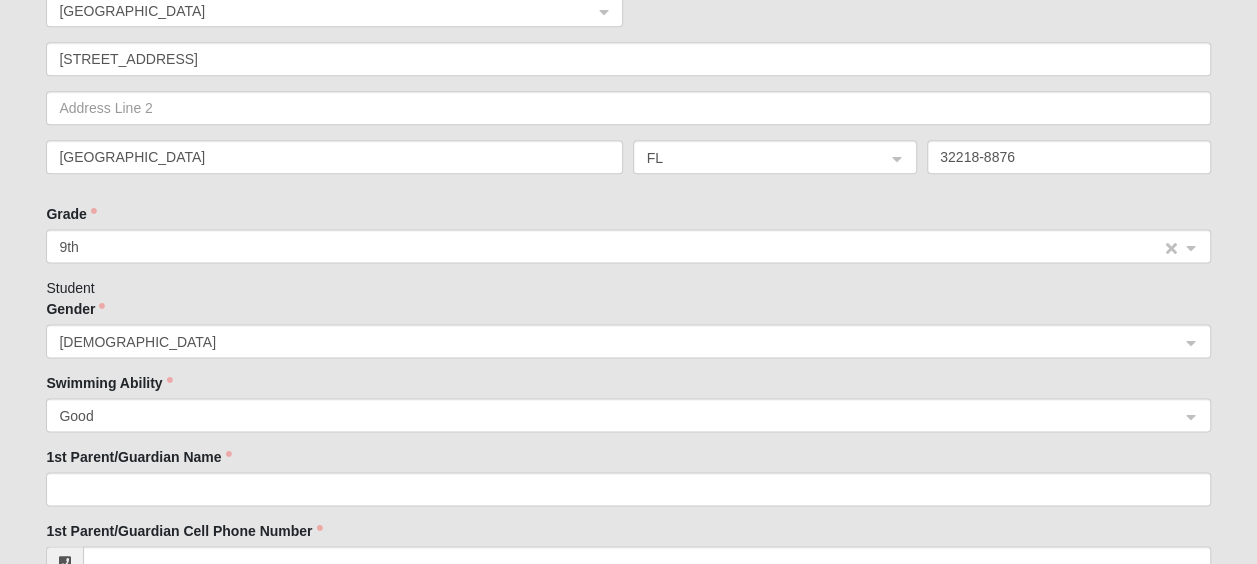 click on "9th" 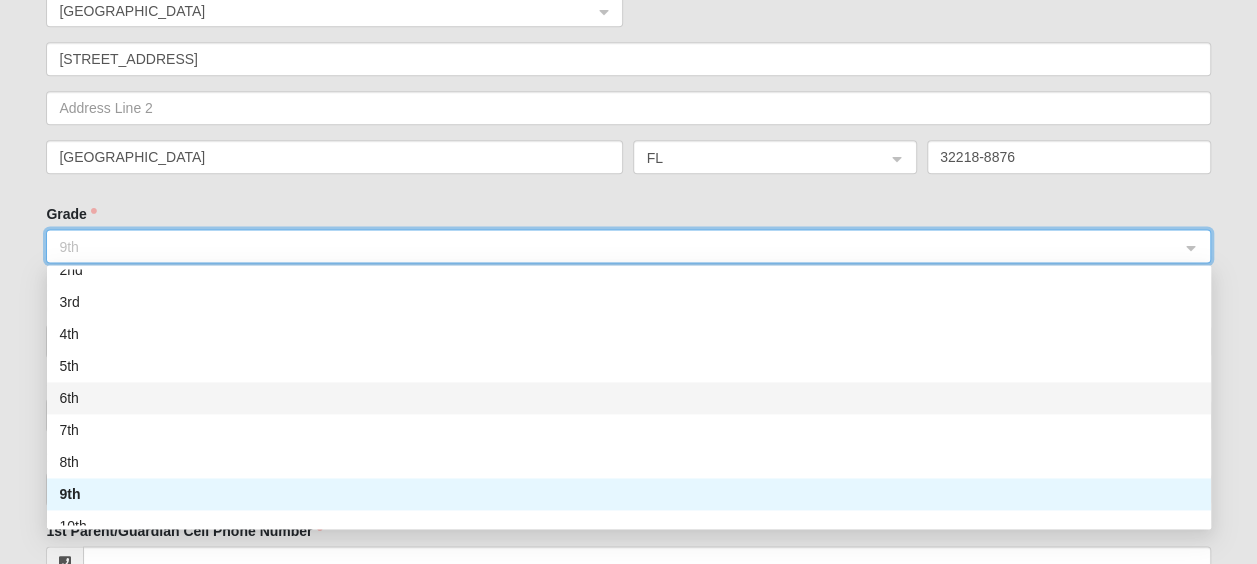 scroll, scrollTop: 160, scrollLeft: 0, axis: vertical 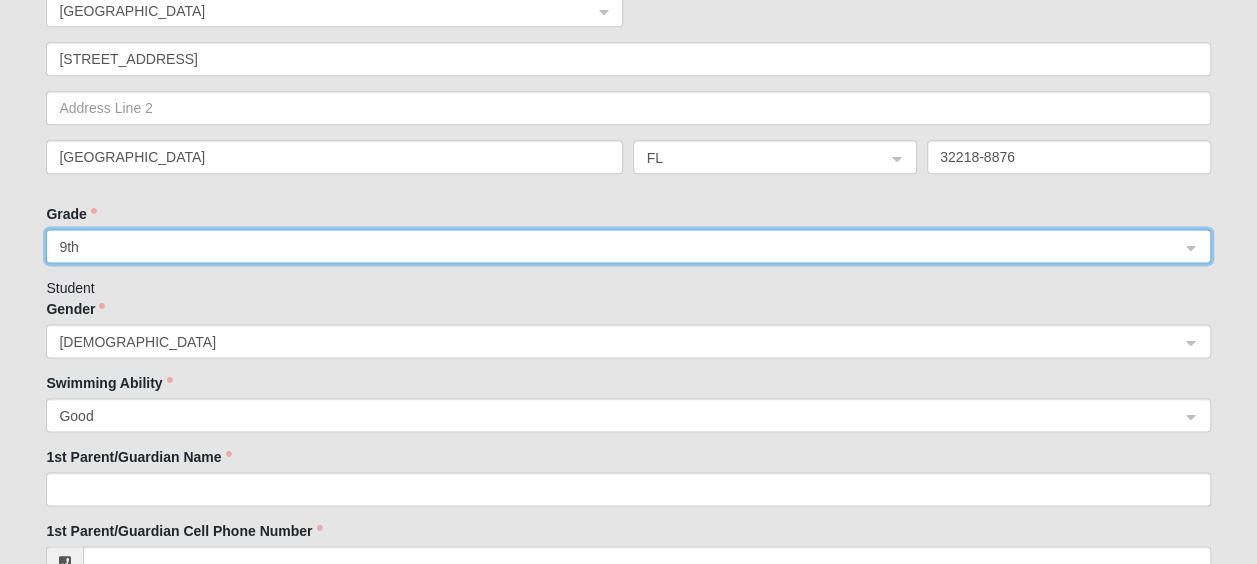 click on "Please correct the following:    [PERSON_NAME] is in the same immediate family as    [PERSON_NAME] None of the above     Family Member to Register    [PERSON_NAME] 87b9ae87-576e-4fda-95e4-678f382b16ec dc1248ad-1bb1-4426-ae6d-79a5f8a8b7ef a6bca0d7-dd1f-4572-b61b-28125f4b28ca [PERSON_NAME] Sa'[PERSON_NAME] [PERSON_NAME] Zyair [PERSON_NAME] [PERSON_NAME] Heaven [PERSON_NAME] [PERSON_NAME]   Student   First Name    [PERSON_NAME]       Student   Last Name    [PERSON_NAME]       Student   Mobile Phone    [PHONE_NUMBER]    Give your consent to receive SMS messages by simply checking the box.      Student   Email    [EMAIL_ADDRESS][DOMAIN_NAME]   Enter the primary phone number for the parent/legal guardian.  This would be the primary point of contact for all members of a family.   Home Phone    [PHONE_NUMBER]     Campus    [GEOGRAPHIC_DATA]
Student   Birthday    Jan Feb Mar Apr May Jun [DATE] Aug Sep Oct Nov [DATE] 2 3 4 5 6 7 8 9 10 11 12 13 14 15 16 17 18 19 20 21 22 23 24 25 26 27 28 29 30 31 / 2025 2024 2023 2022 2021 2020 2019" at bounding box center (628, 920) 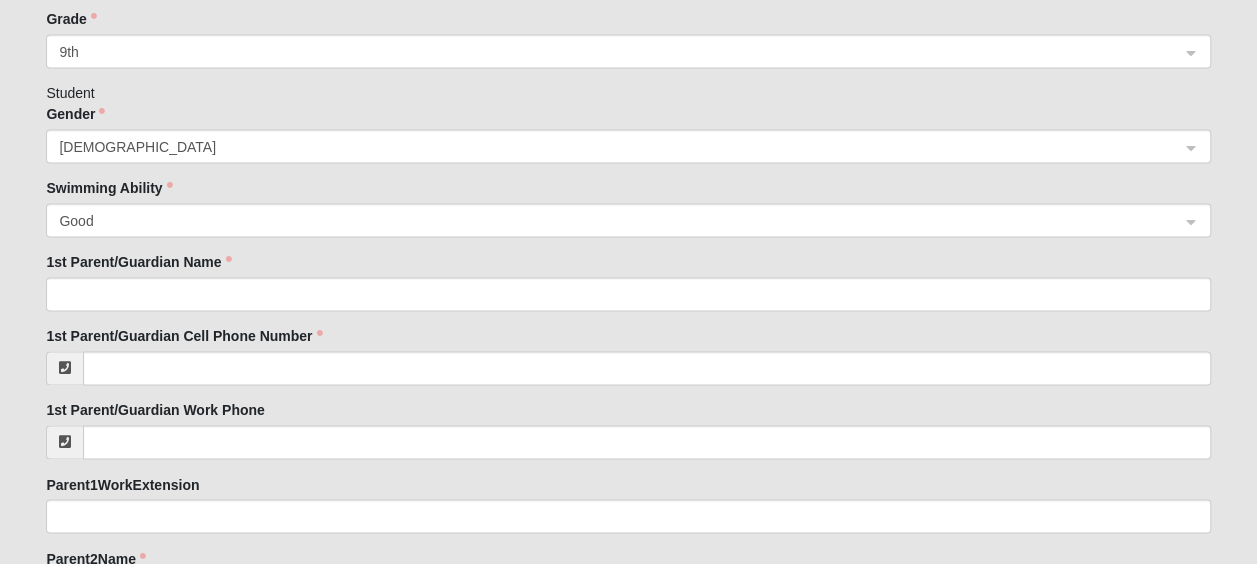scroll, scrollTop: 1410, scrollLeft: 0, axis: vertical 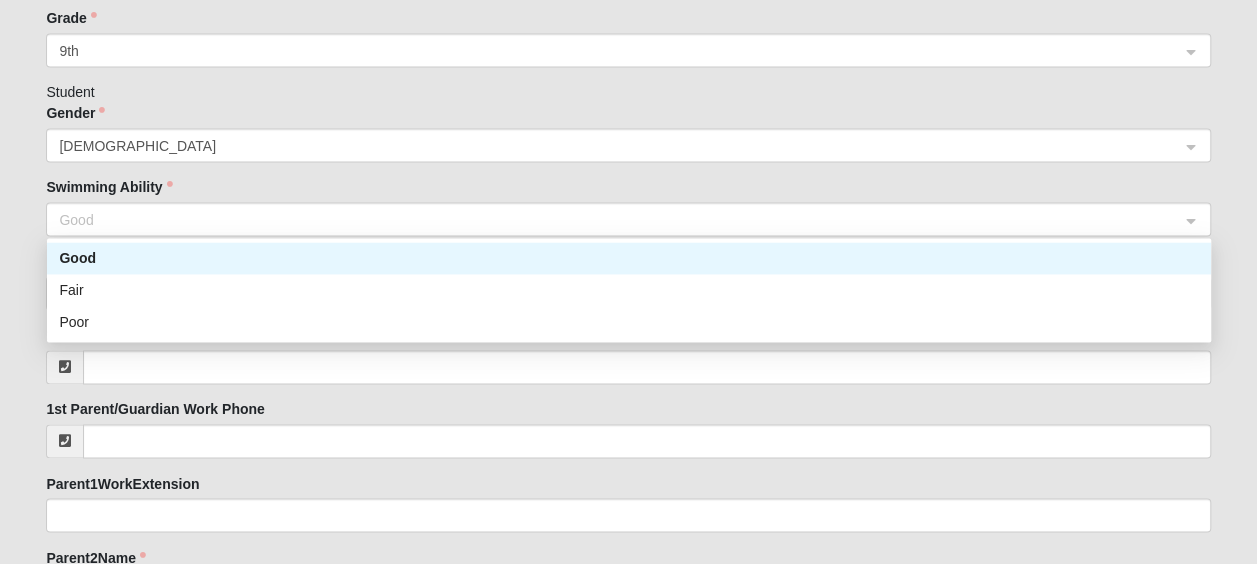 click on "Good" 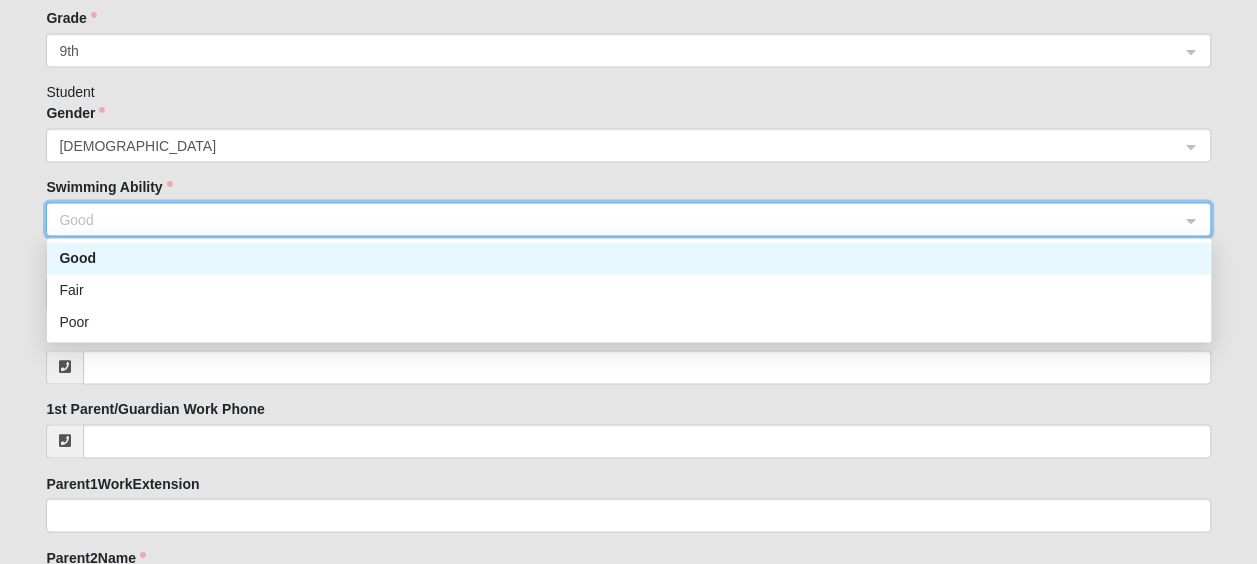 click on "Good" 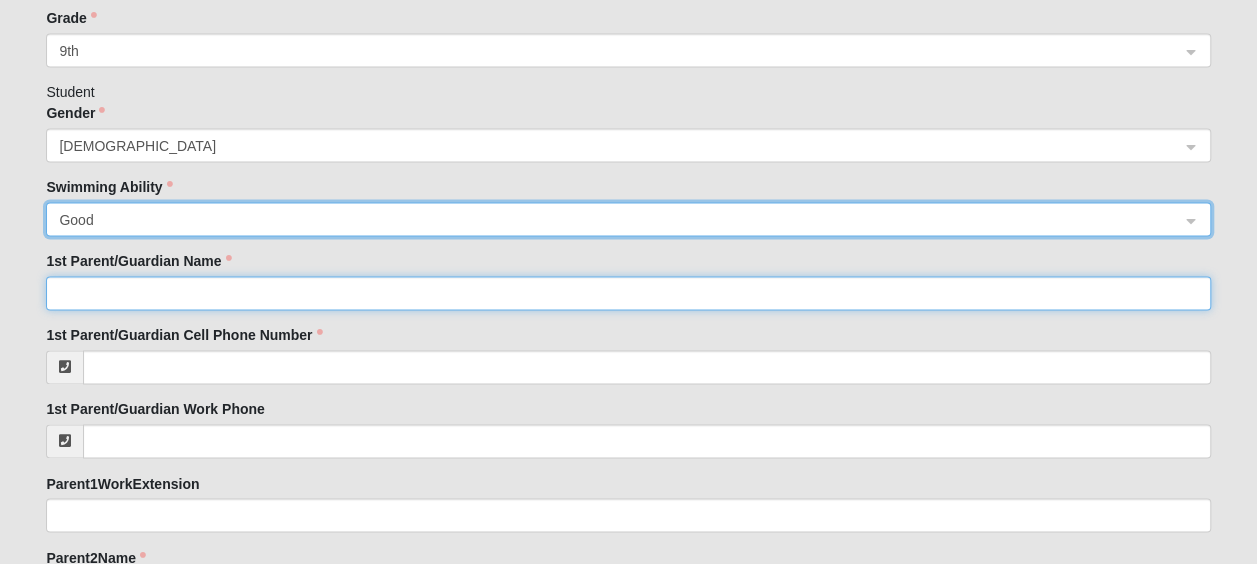 click on "1st Parent/Guardian Name" 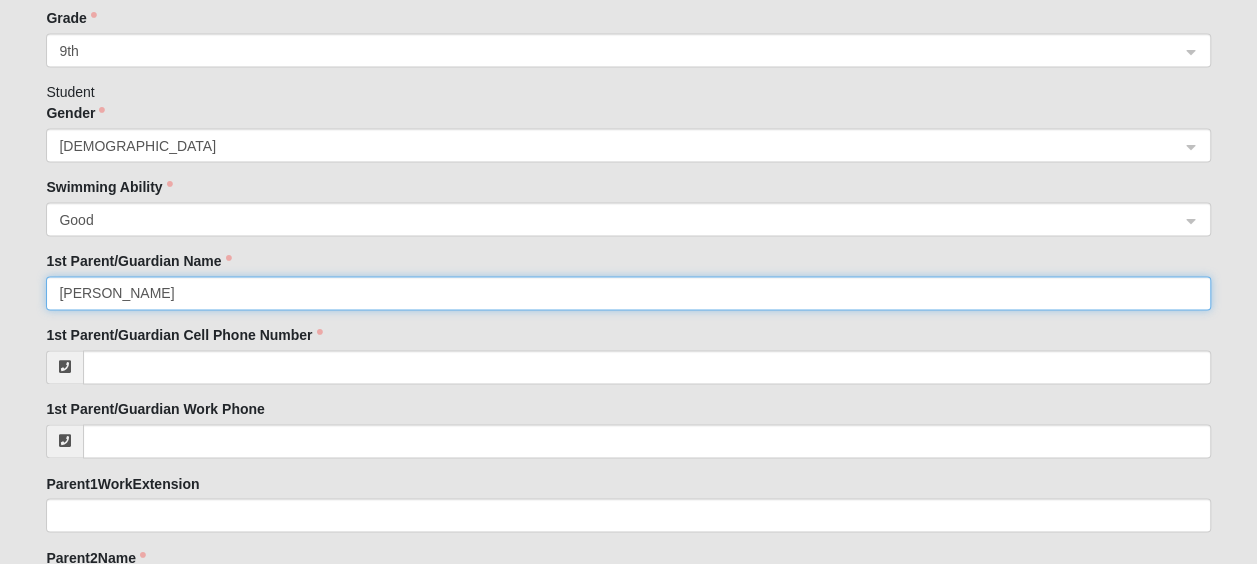 type on "[PERSON_NAME]" 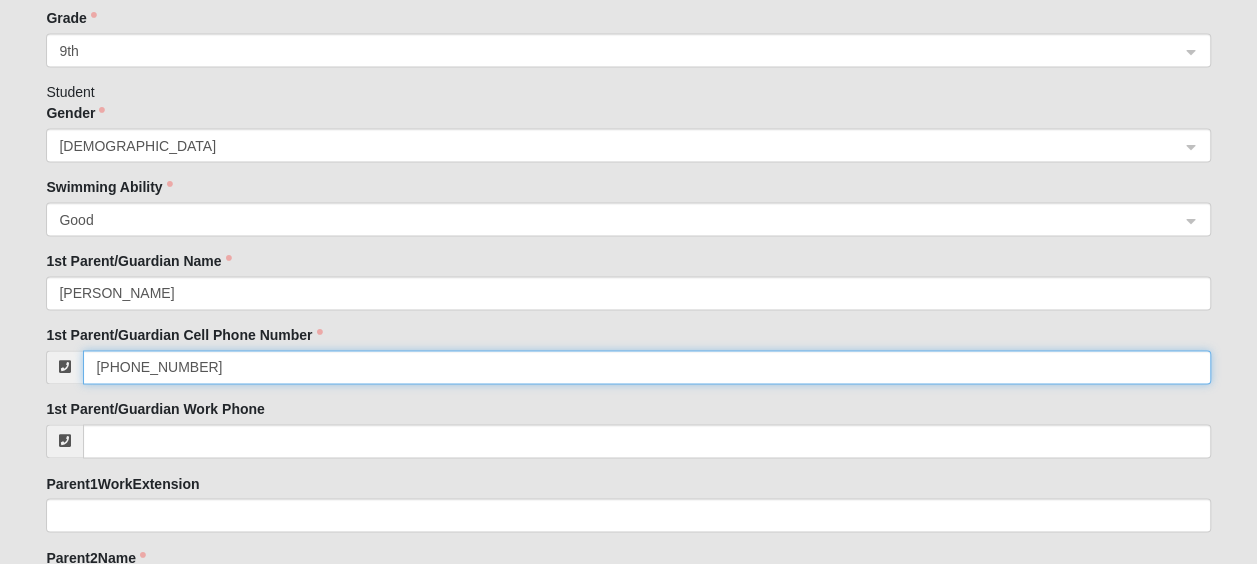 type on "[PHONE_NUMBER]" 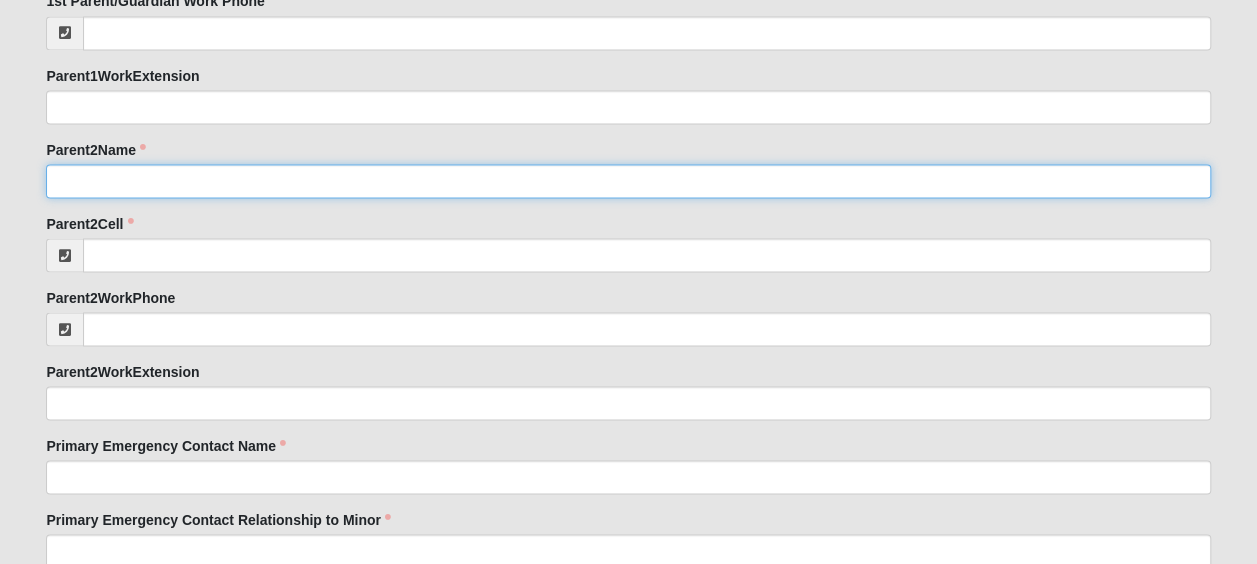 scroll, scrollTop: 1798, scrollLeft: 0, axis: vertical 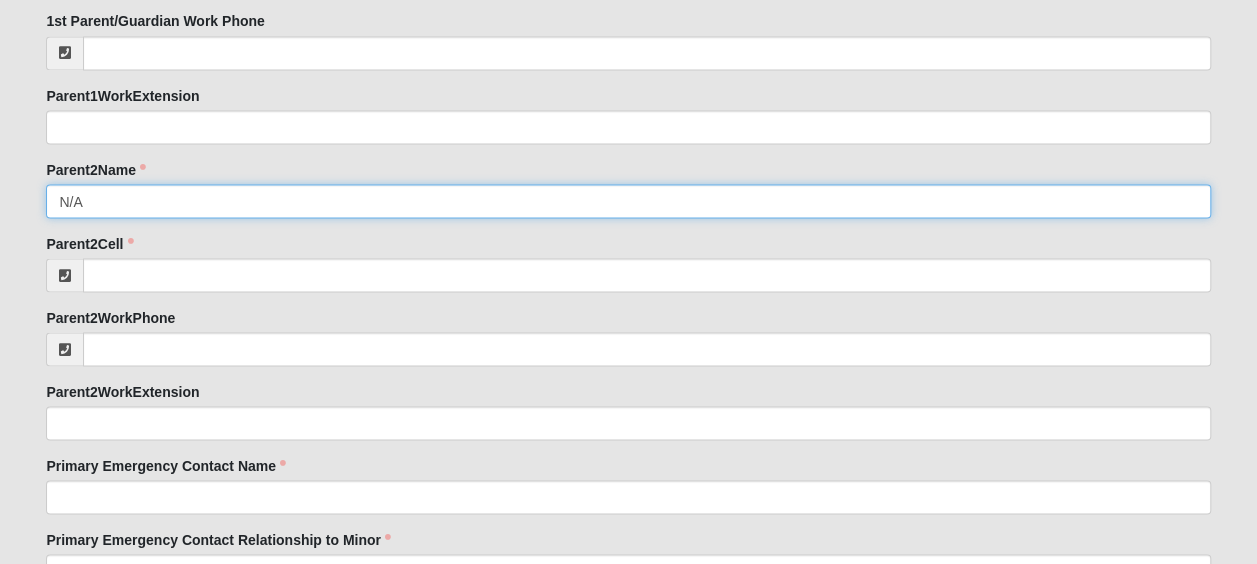 type on "N/A" 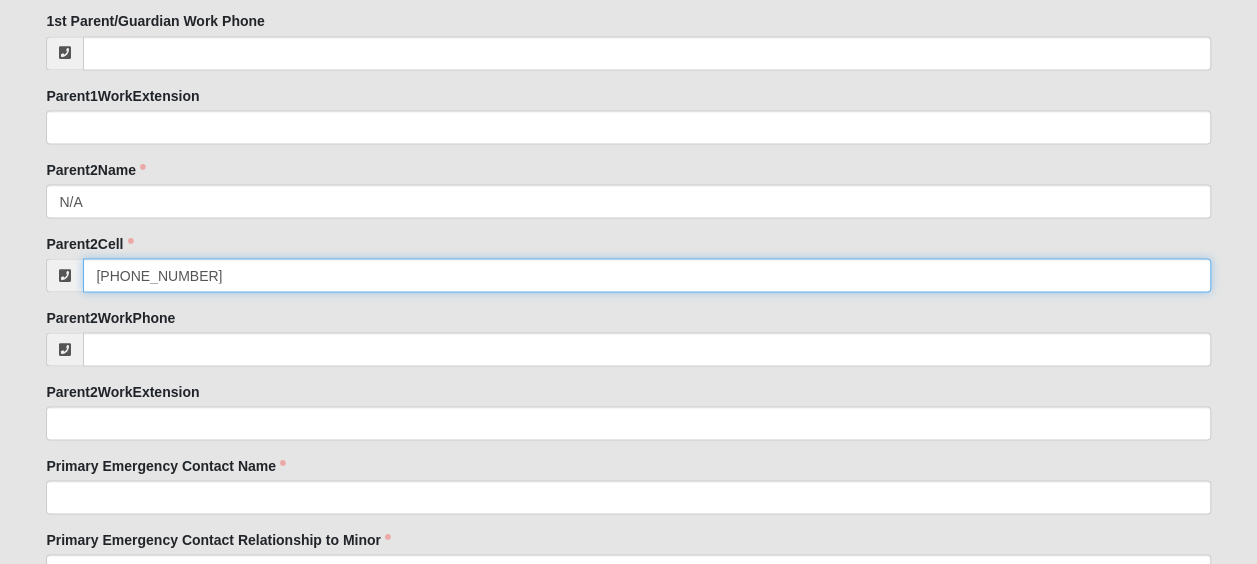type on "[PHONE_NUMBER]" 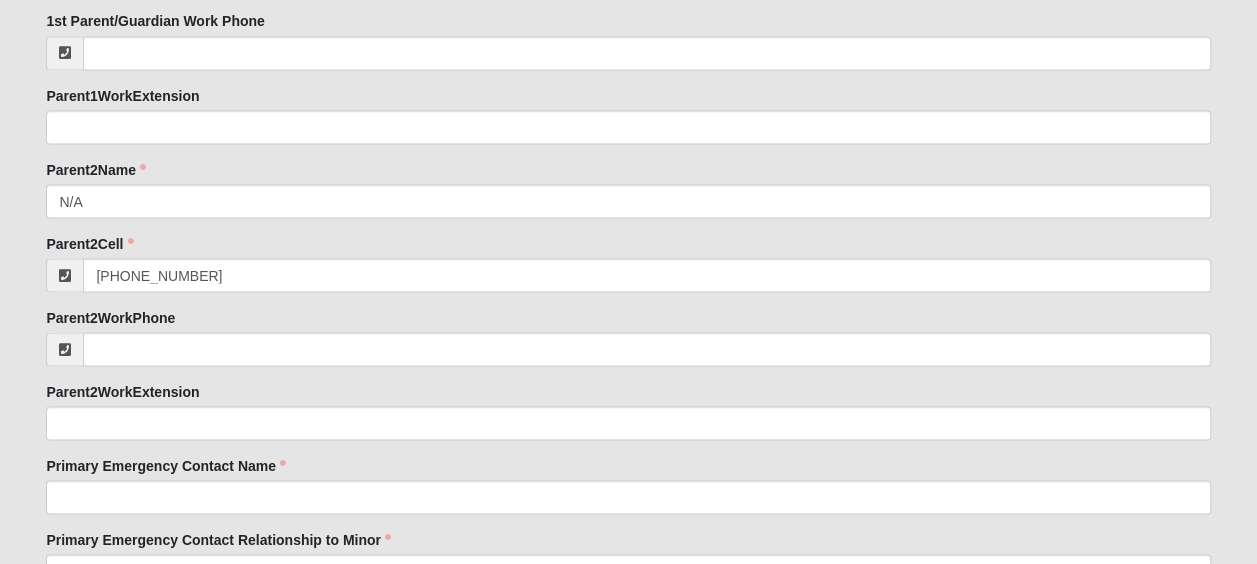 click on "Please correct the following:    [PERSON_NAME] is in the same immediate family as    [PERSON_NAME] None of the above     Family Member to Register    [PERSON_NAME] 87b9ae87-576e-4fda-95e4-678f382b16ec dc1248ad-1bb1-4426-ae6d-79a5f8a8b7ef a6bca0d7-dd1f-4572-b61b-28125f4b28ca [PERSON_NAME] Sa'[PERSON_NAME] [PERSON_NAME] Zyair [PERSON_NAME] [PERSON_NAME] Heaven [PERSON_NAME] [PERSON_NAME]   Student   First Name    [PERSON_NAME]       Student   Last Name    [PERSON_NAME]       Student   Mobile Phone    [PHONE_NUMBER]    Give your consent to receive SMS messages by simply checking the box.      Student   Email    [EMAIL_ADDRESS][DOMAIN_NAME]   Enter the primary phone number for the parent/legal guardian.  This would be the primary point of contact for all members of a family.   Home Phone    [PHONE_NUMBER]     Campus    [GEOGRAPHIC_DATA]
Student   Birthday    Jan Feb Mar Apr May Jun [DATE] Aug Sep Oct Nov [DATE] 2 3 4 5 6 7 8 9 10 11 12 13 14 15 16 17 18 19 20 21 22 23 24 25 26 27 28 29 30 31 / 2025 2024 2023 2022 2021 2020 2019" at bounding box center (628, 336) 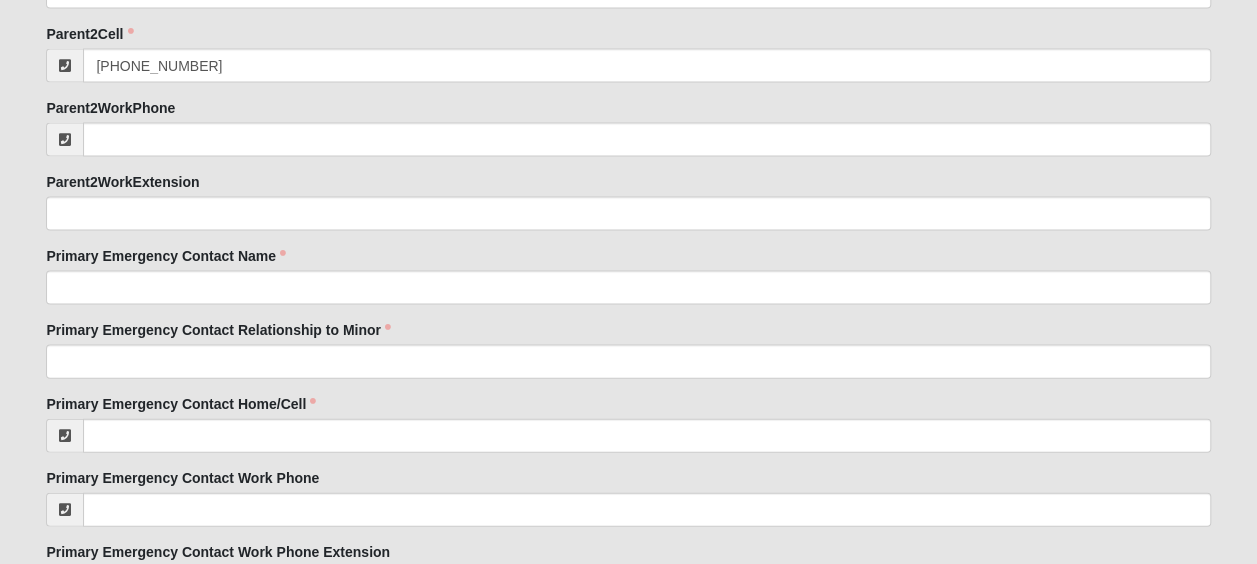 scroll, scrollTop: 2015, scrollLeft: 0, axis: vertical 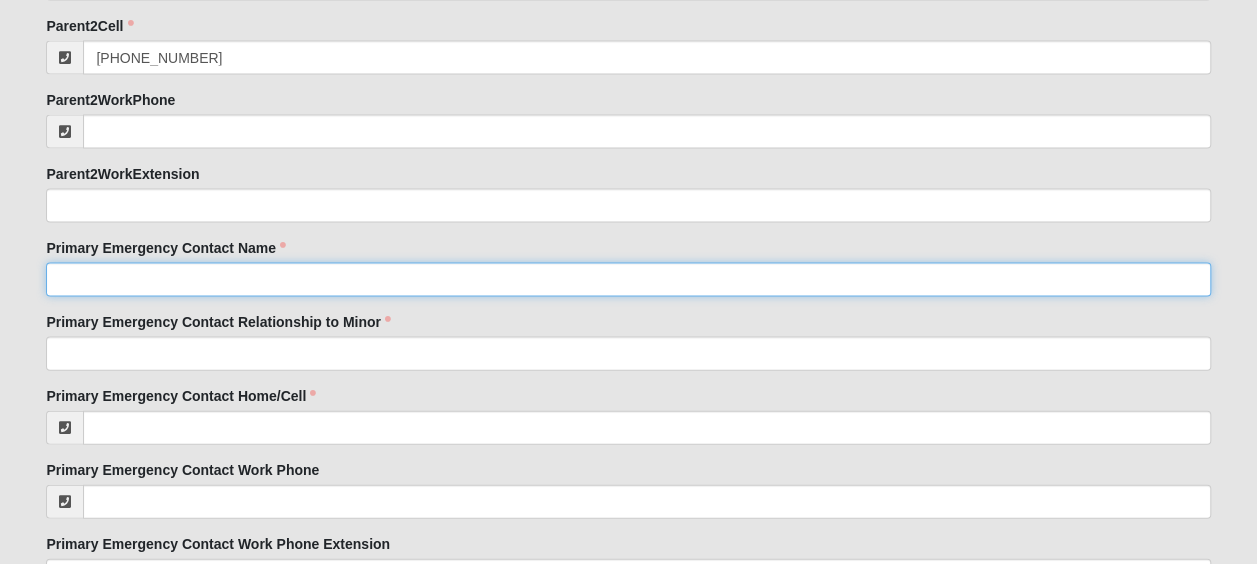 click on "Primary Emergency Contact Name" 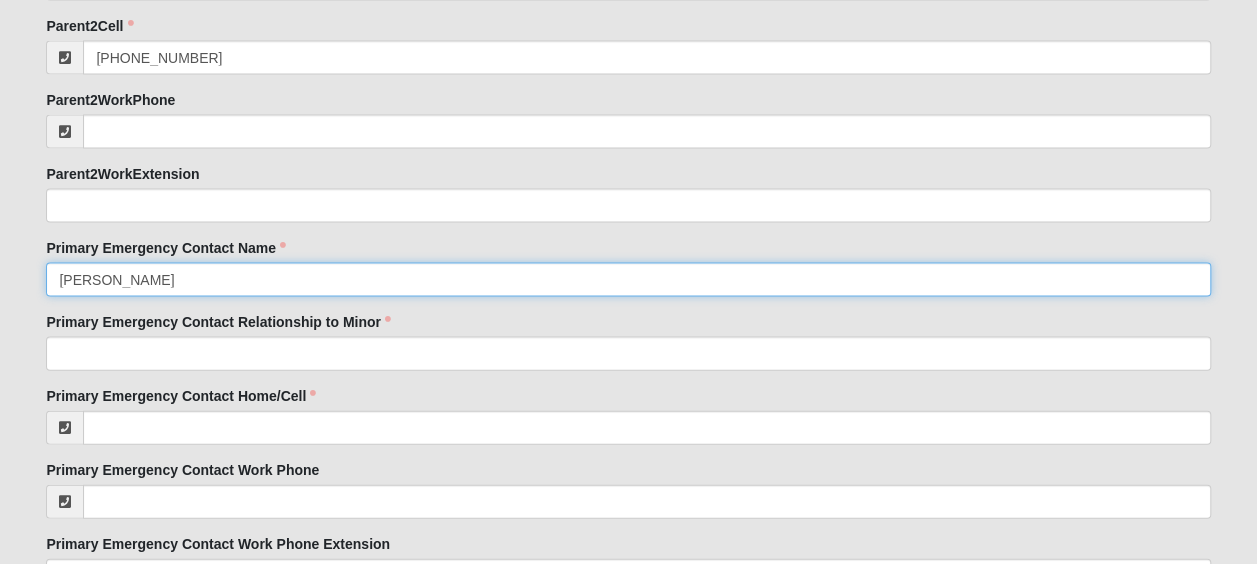 type on "[PERSON_NAME]" 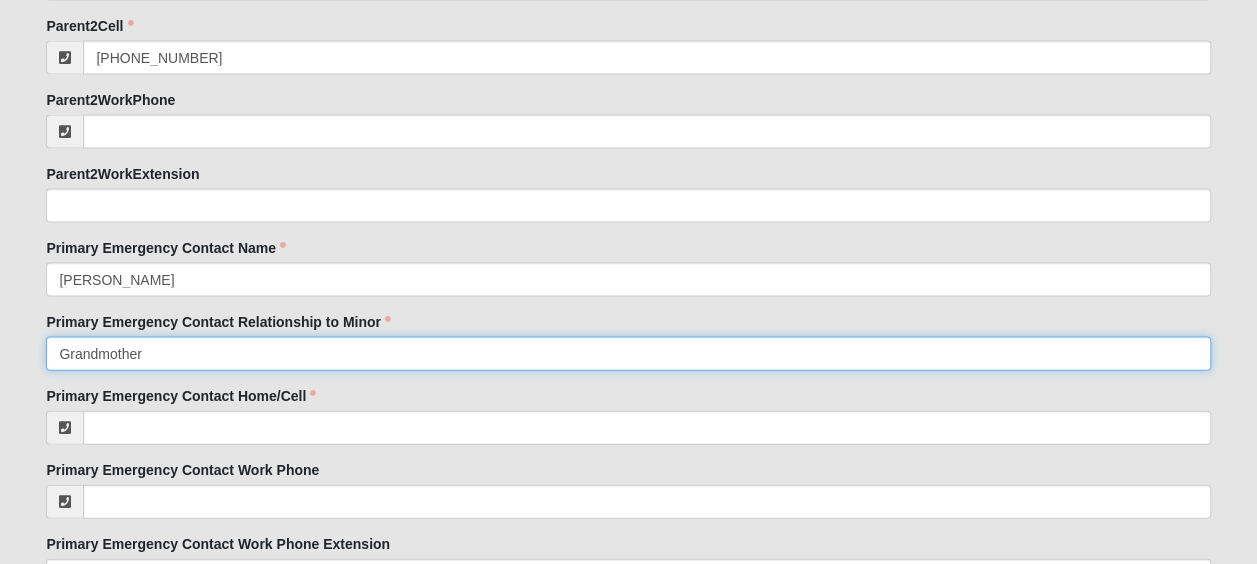 type on "Grandmother" 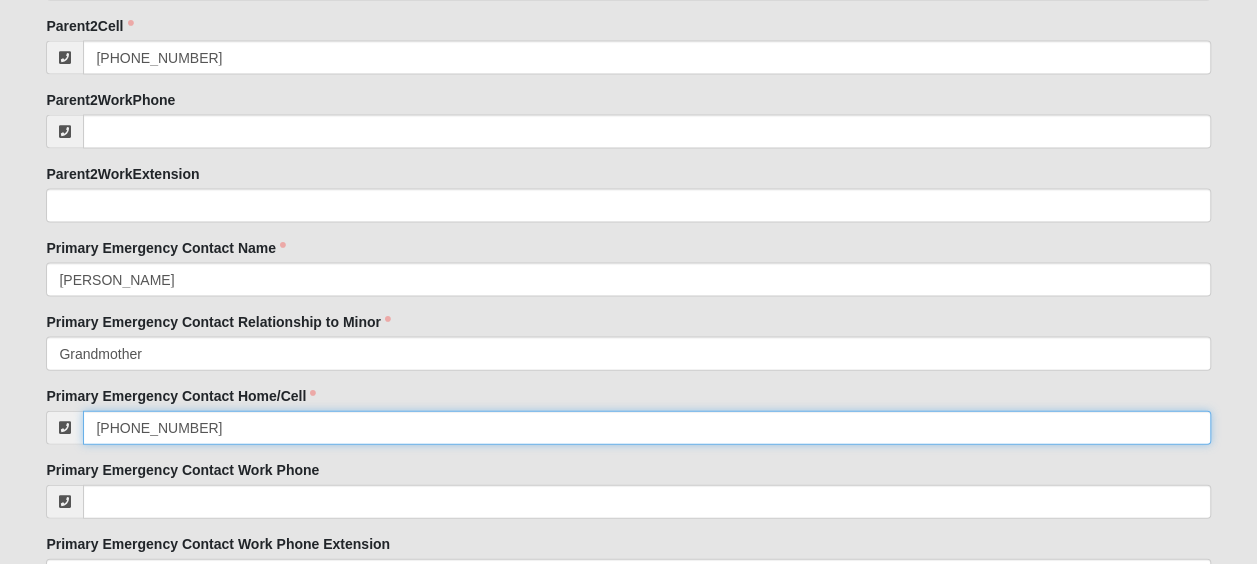 type on "[PHONE_NUMBER]" 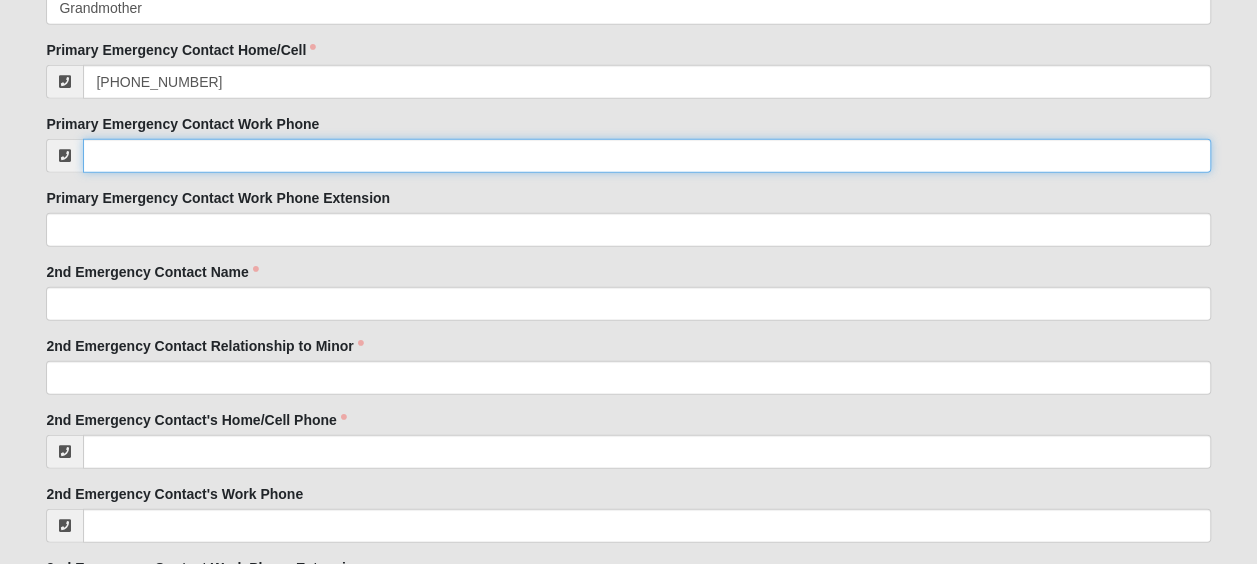 scroll, scrollTop: 2362, scrollLeft: 0, axis: vertical 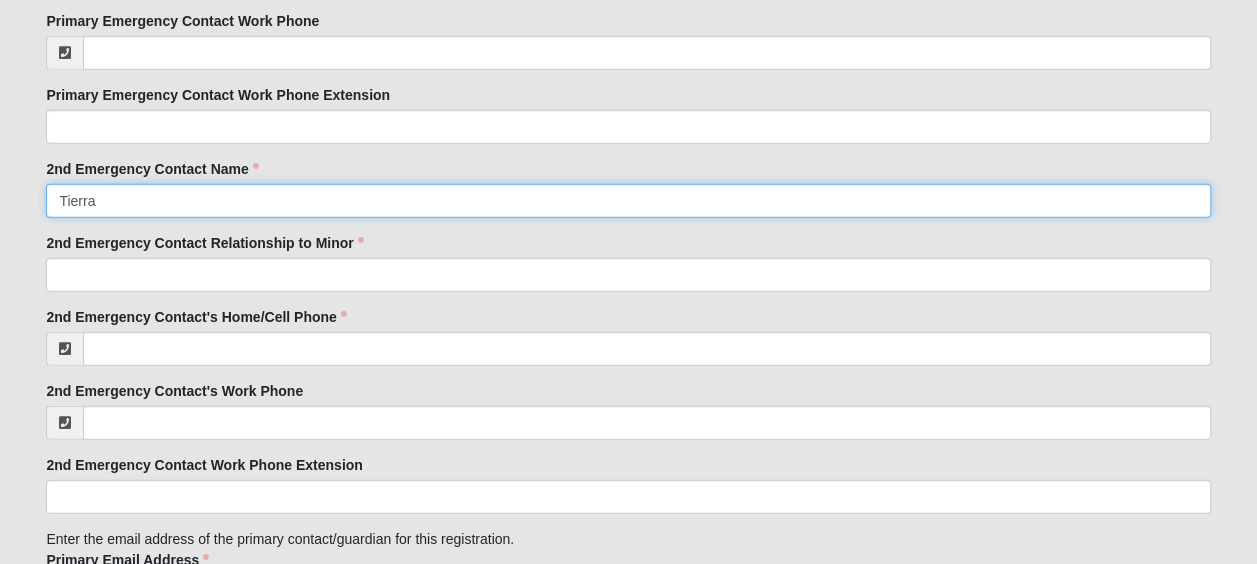 type on "Tierra Sermons" 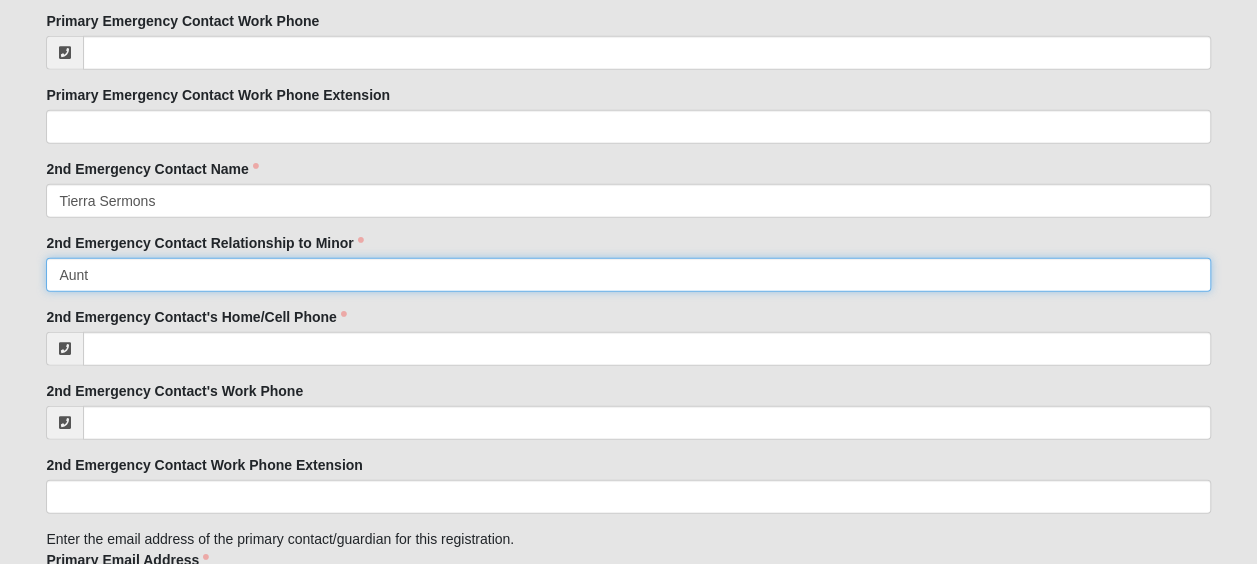 type on "Aunt" 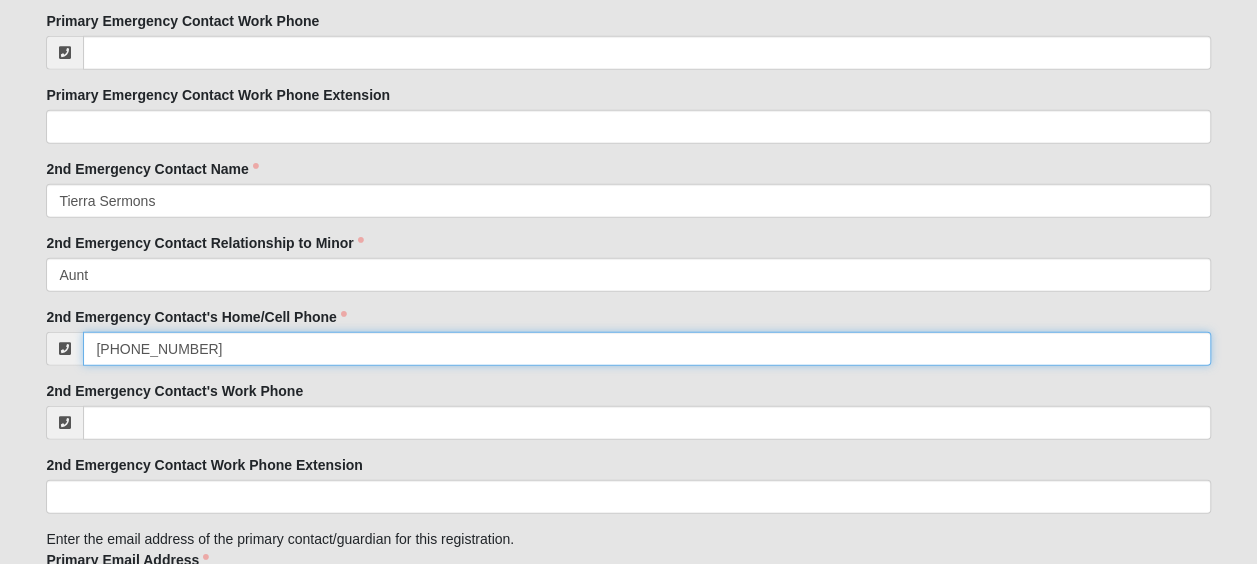 type on "[PHONE_NUMBER]" 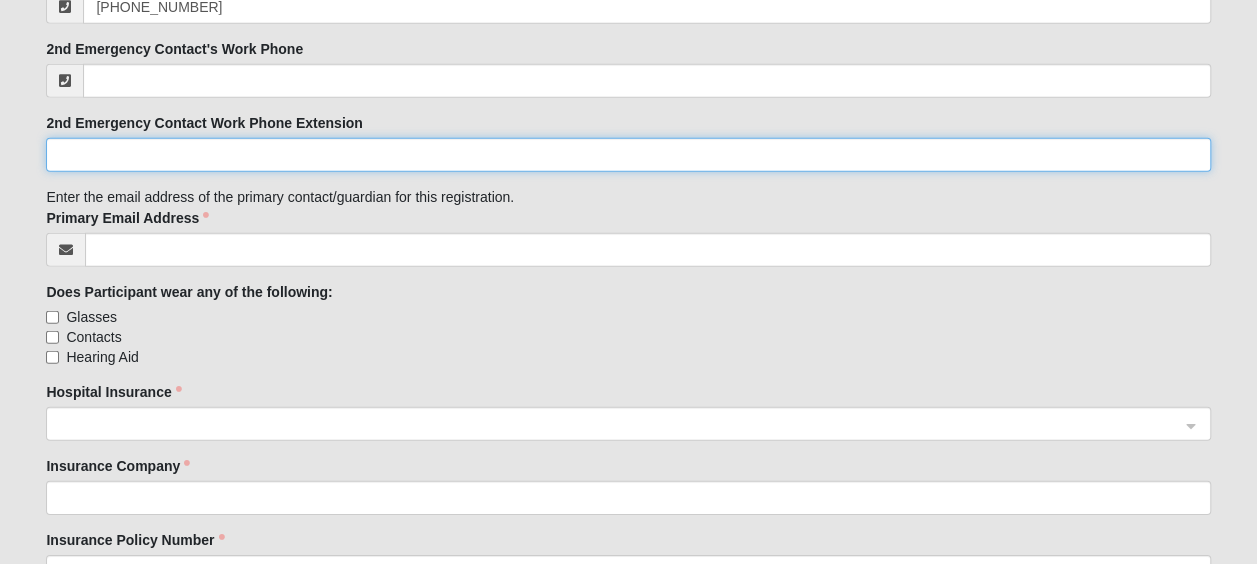 scroll, scrollTop: 2807, scrollLeft: 0, axis: vertical 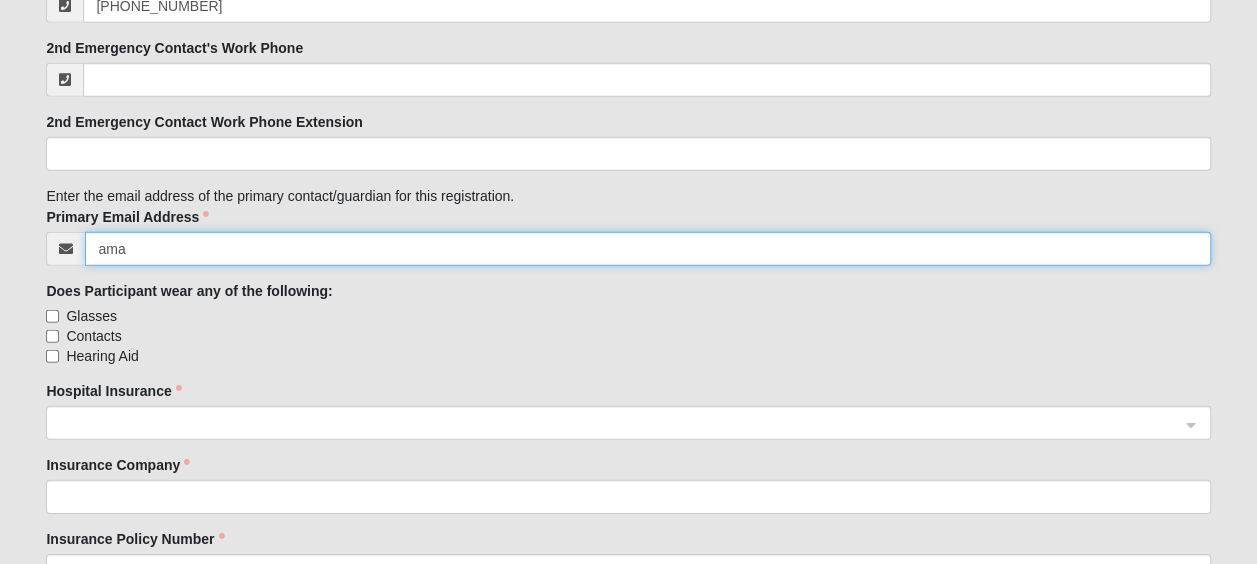 type on "[EMAIL_ADDRESS][DOMAIN_NAME]" 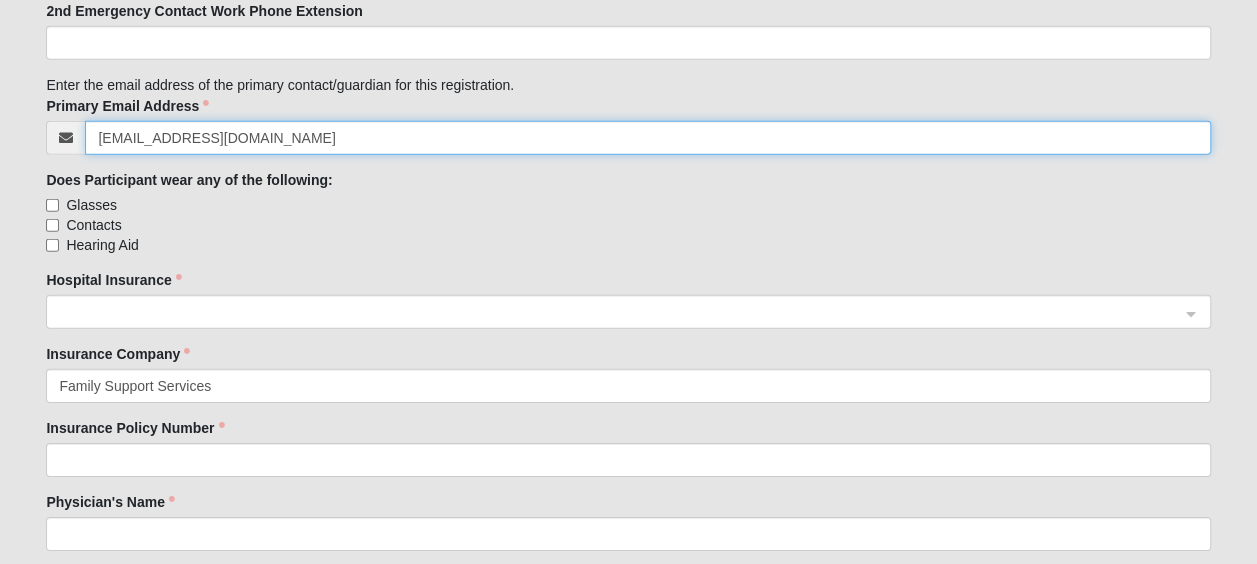 scroll, scrollTop: 2919, scrollLeft: 0, axis: vertical 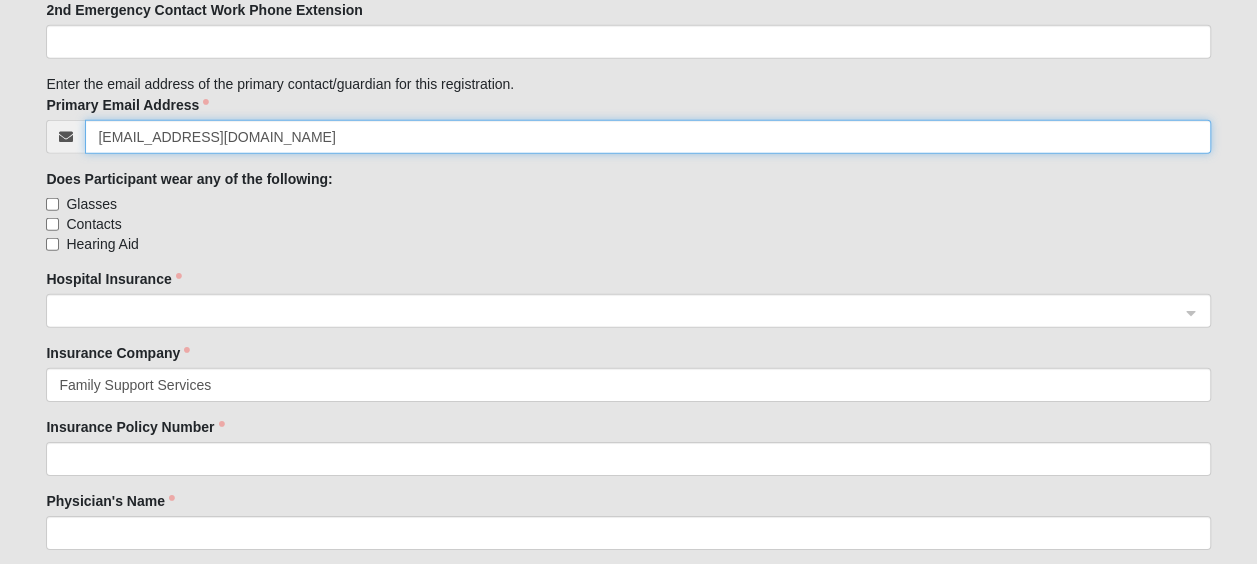 click 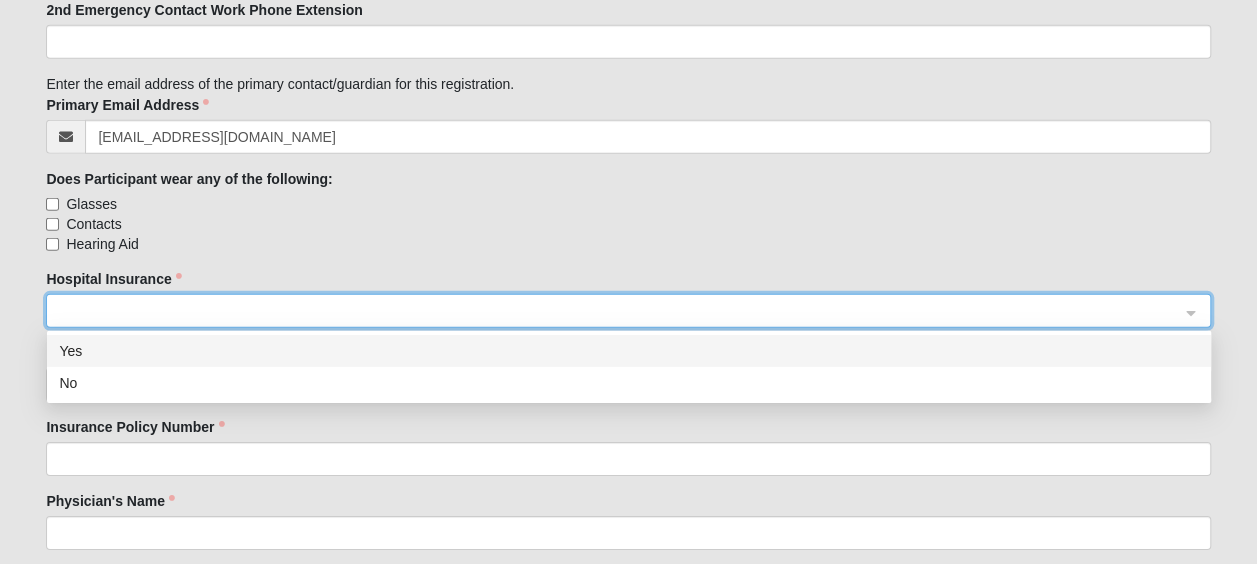 click on "Yes" at bounding box center (629, 351) 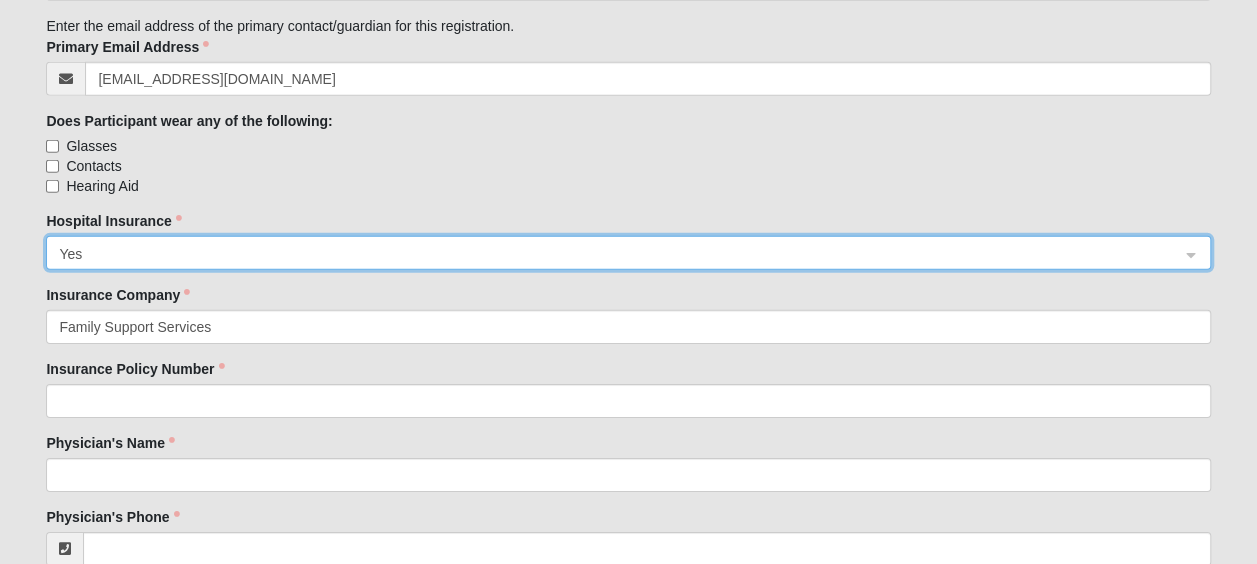 scroll, scrollTop: 2978, scrollLeft: 0, axis: vertical 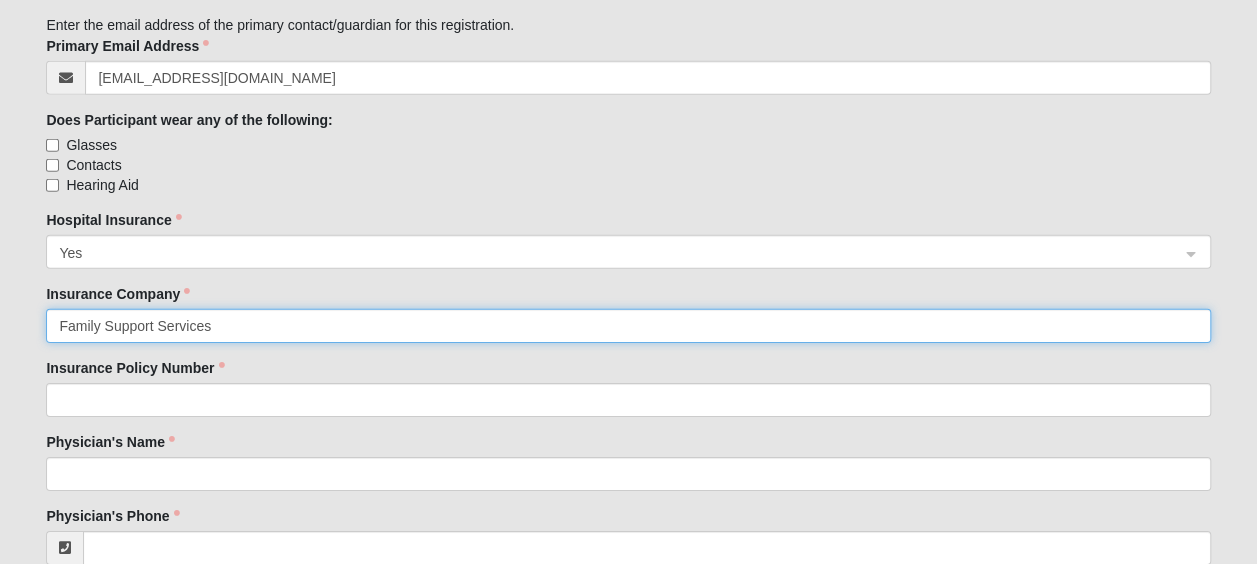 drag, startPoint x: 244, startPoint y: 322, endPoint x: 37, endPoint y: 328, distance: 207.08694 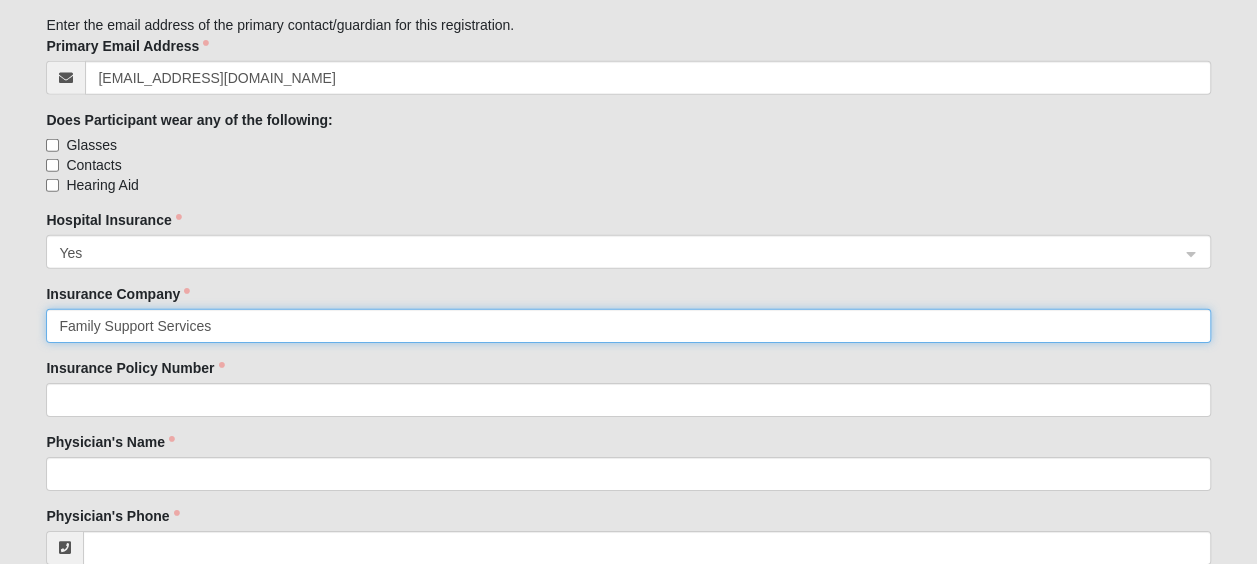 click on "Student Start Waiver [PERSON_NAME] Finalize Waiver  Please correct the following:    [PERSON_NAME] is in the same immediate family as    [PERSON_NAME] None of the above     Family Member to Register    [PERSON_NAME] 87b9ae87-576e-4fda-95e4-678f382b16ec dc1248ad-1bb1-4426-ae6d-79a5f8a8b7ef a6bca0d7-dd1f-4572-b61b-28125f4b28ca [PERSON_NAME] Sa'[PERSON_NAME] [PERSON_NAME] [PERSON_NAME] [PERSON_NAME] Heaven [PERSON_NAME] [PERSON_NAME]   Student   First Name    [PERSON_NAME]       Student   Last Name    [PERSON_NAME]       Student   Mobile Phone    [PHONE_NUMBER]    Give your consent to receive SMS messages by simply checking the box.      Student   Email    [EMAIL_ADDRESS][DOMAIN_NAME]     Home Phone    [PHONE_NUMBER]     Campus    [GEOGRAPHIC_DATA]
Student   Birthday    Jan Feb Mar Apr May Jun [DATE] Aug Sep Oct" at bounding box center (628, -925) 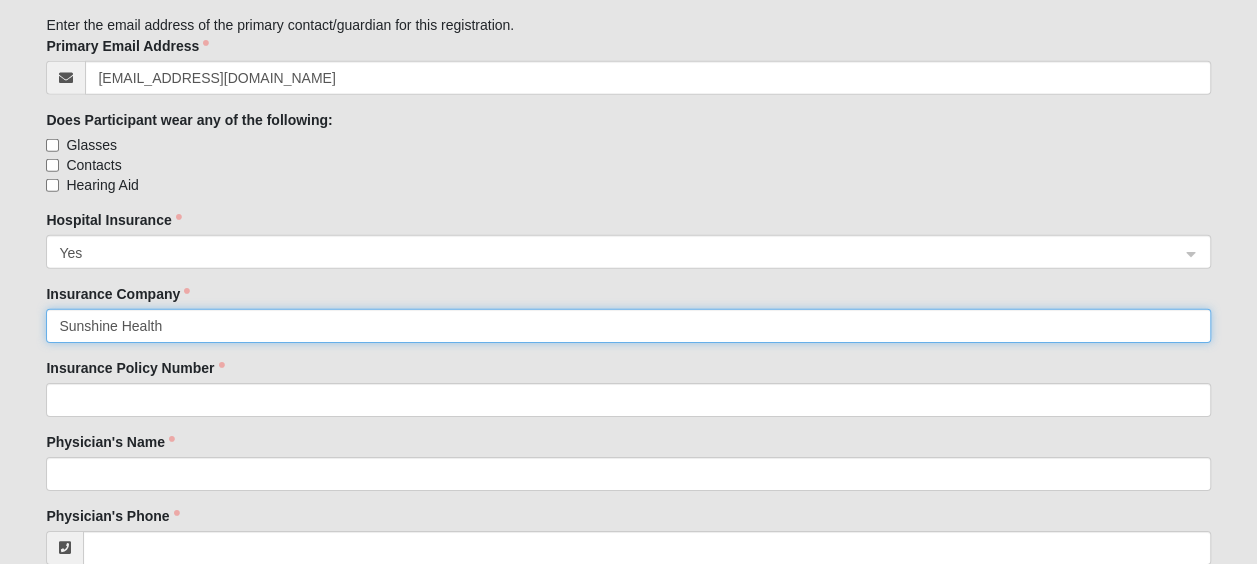 type on "Sunshine Health" 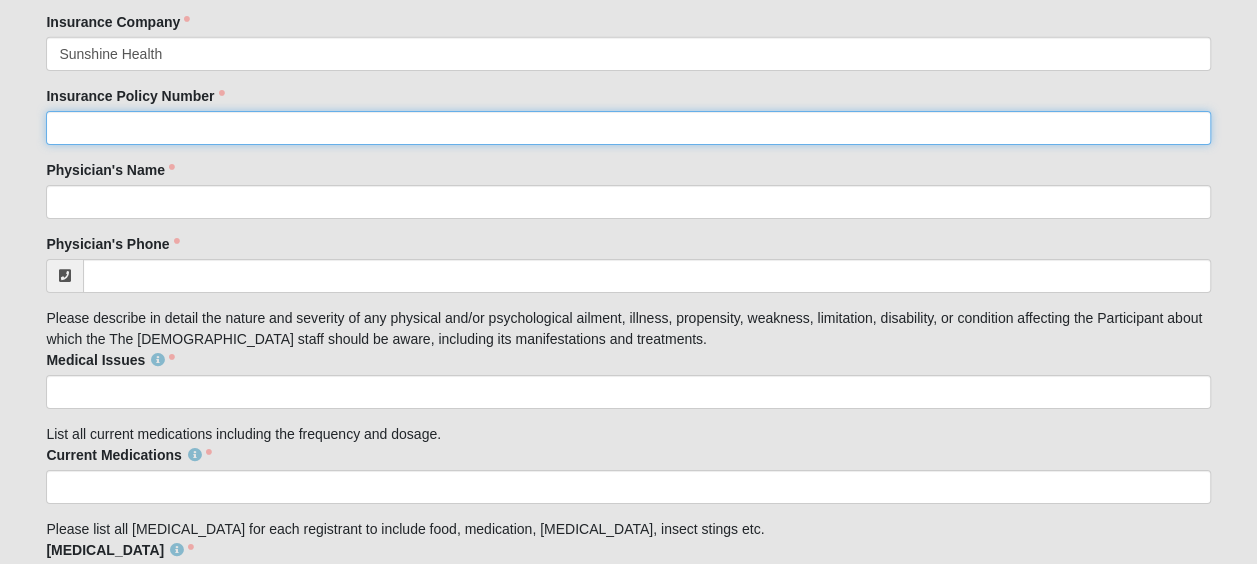 scroll, scrollTop: 3252, scrollLeft: 0, axis: vertical 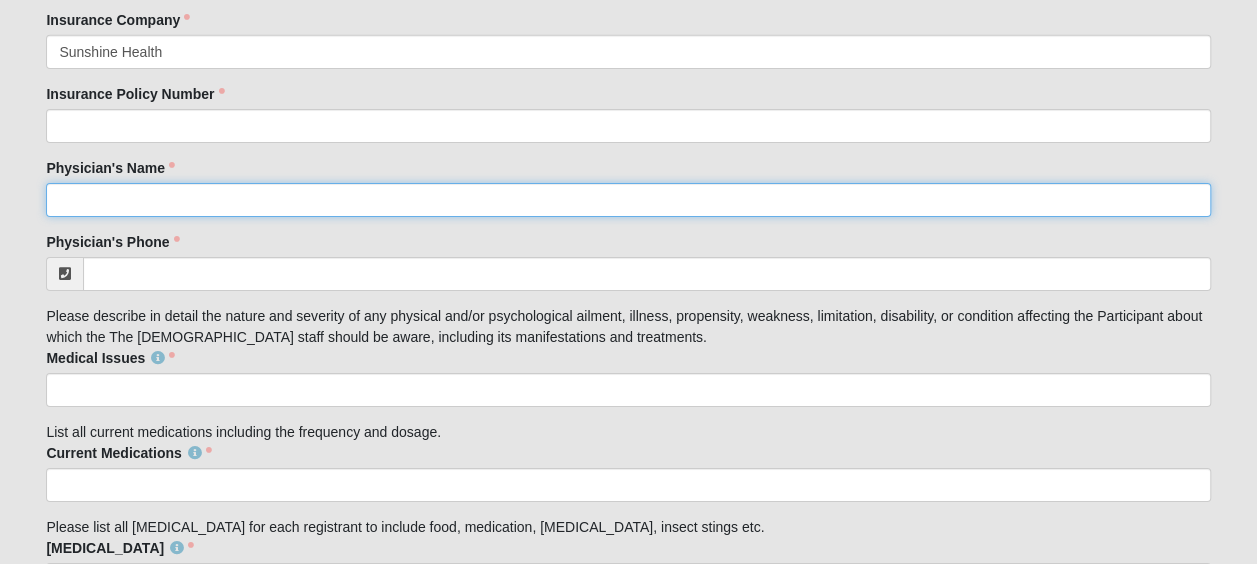 click on "Physician's Name" 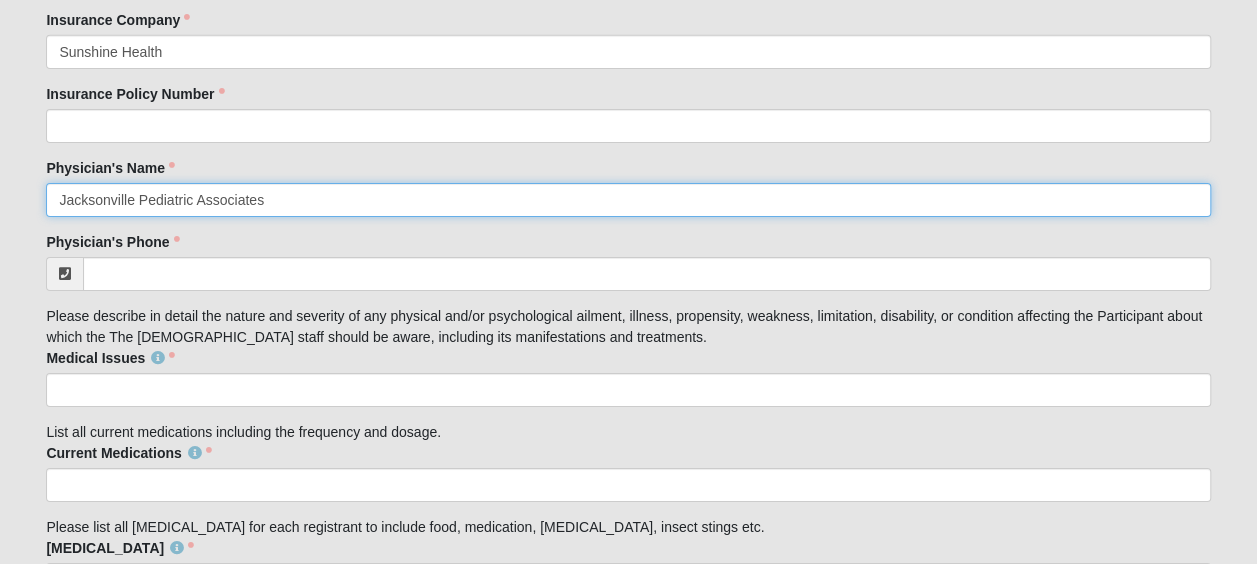 type on "Jacksonville Pediatric Associates" 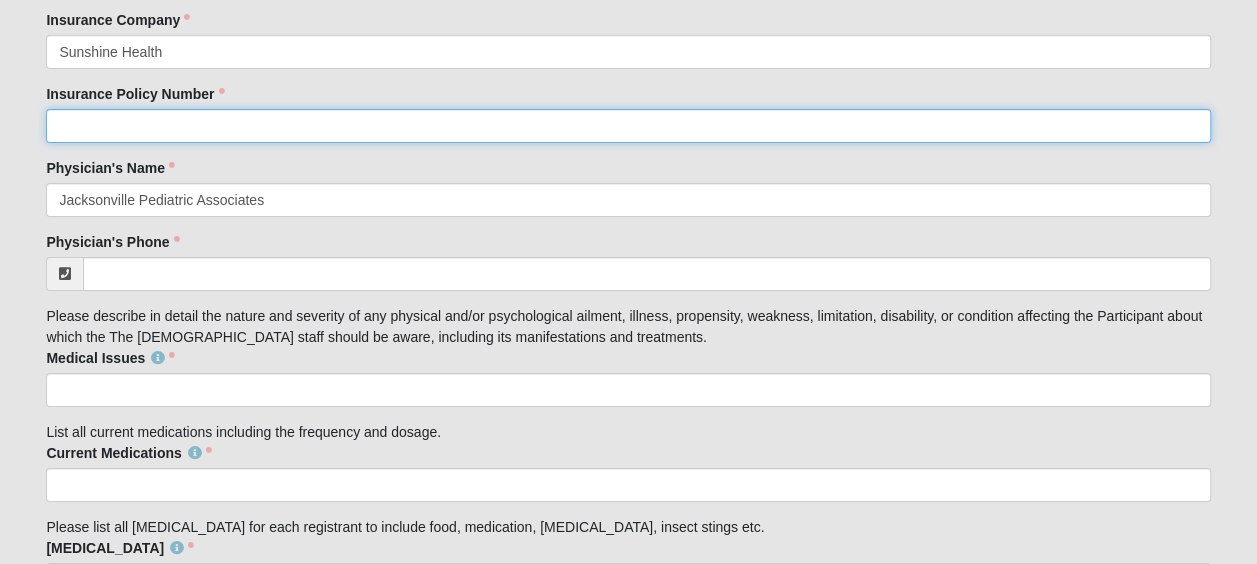click on "Insurance Policy Number" 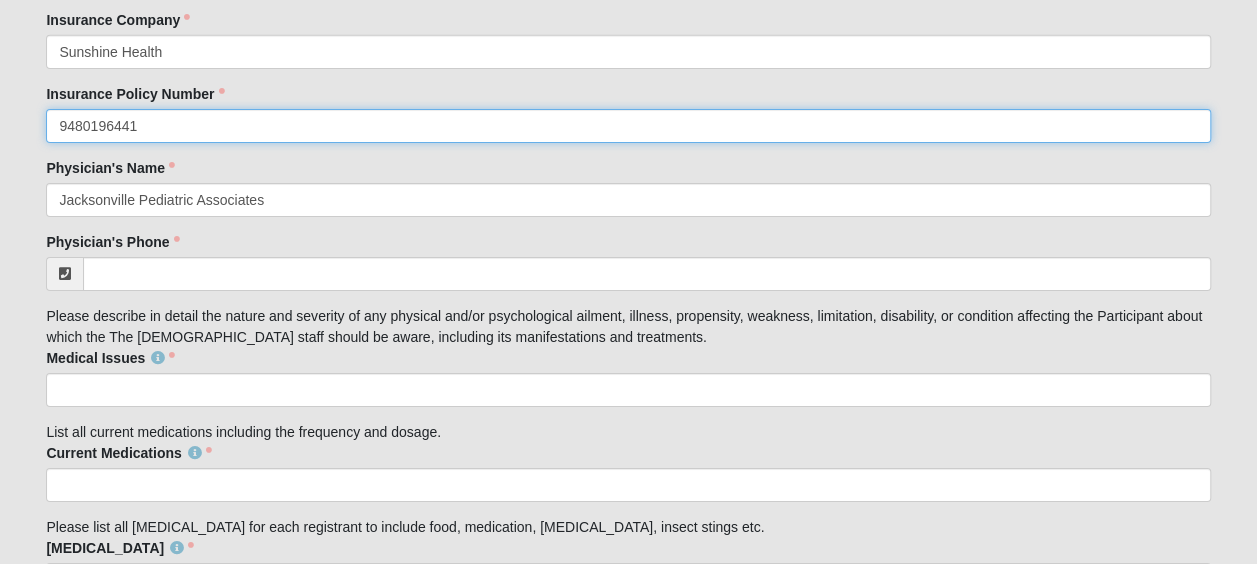 type on "9480196441" 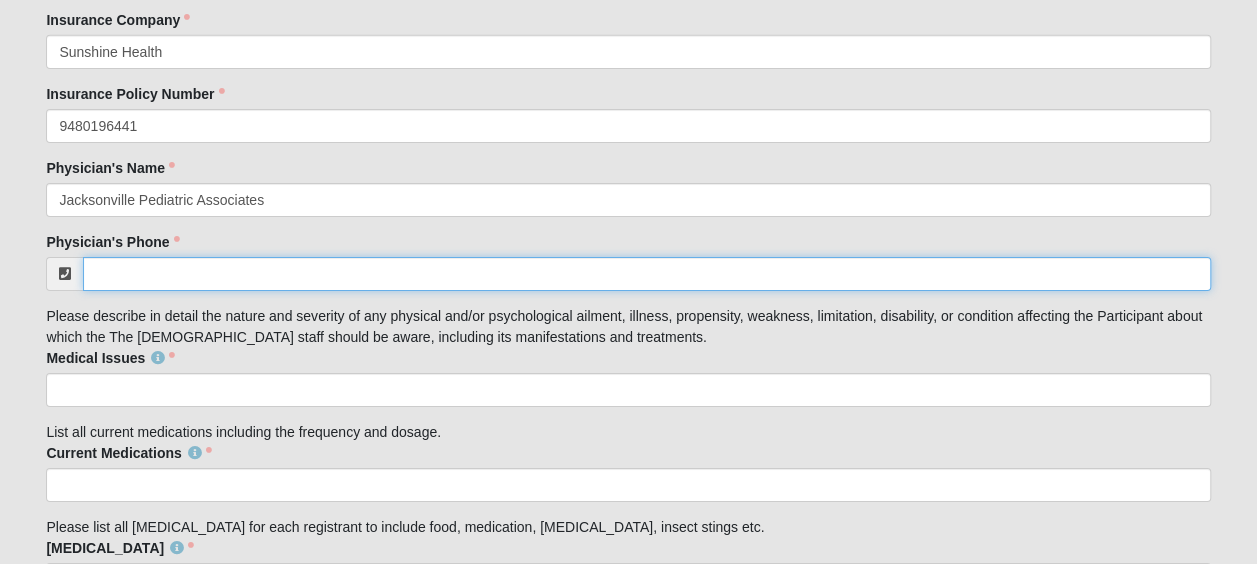 click on "Physician's Phone" at bounding box center (646, 274) 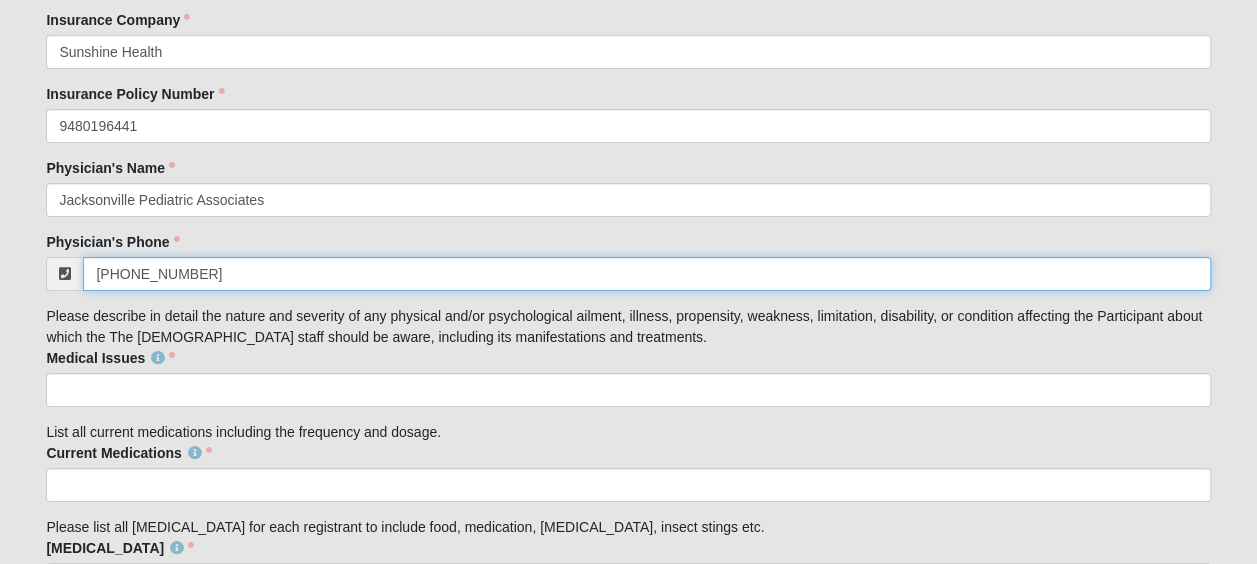 type on "[PHONE_NUMBER]" 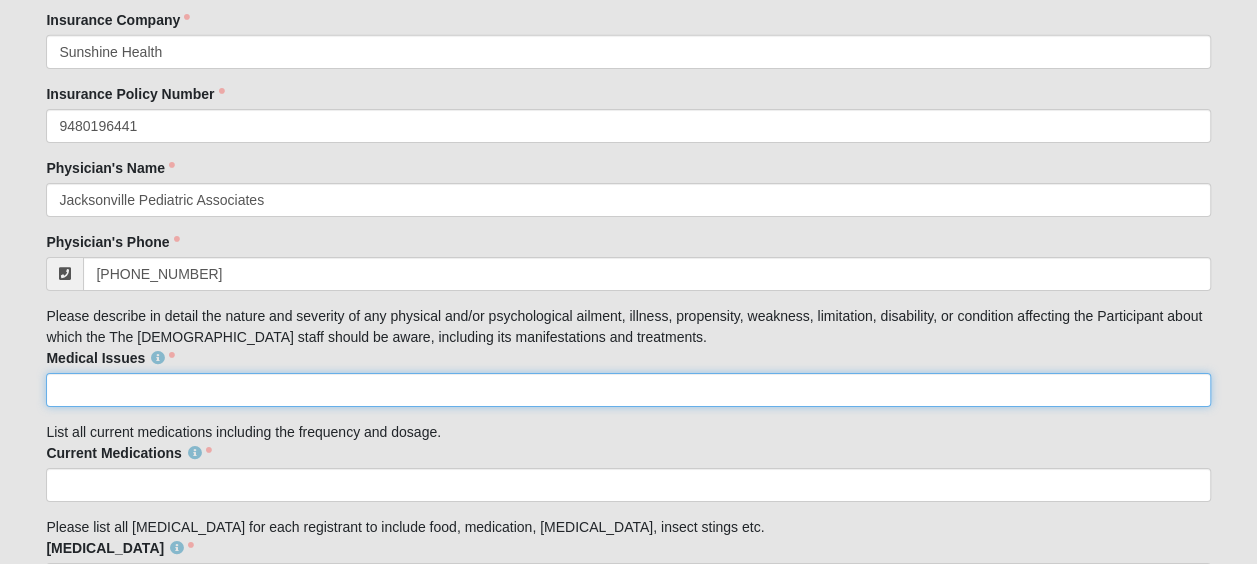 click on "Medical Issues" 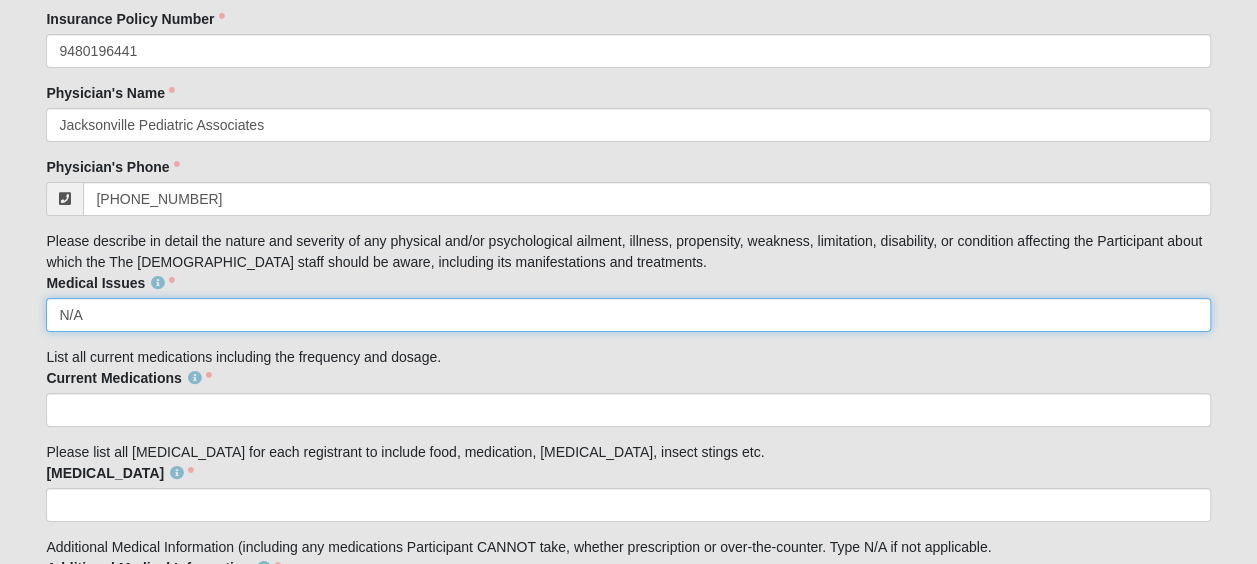 scroll, scrollTop: 3326, scrollLeft: 0, axis: vertical 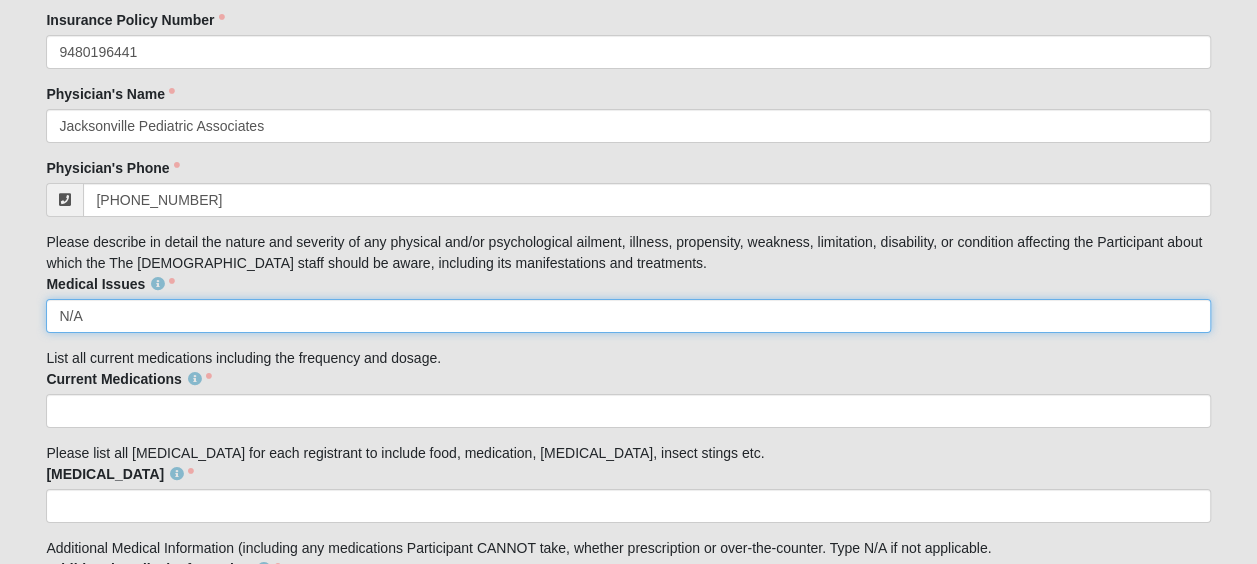 type on "N/A" 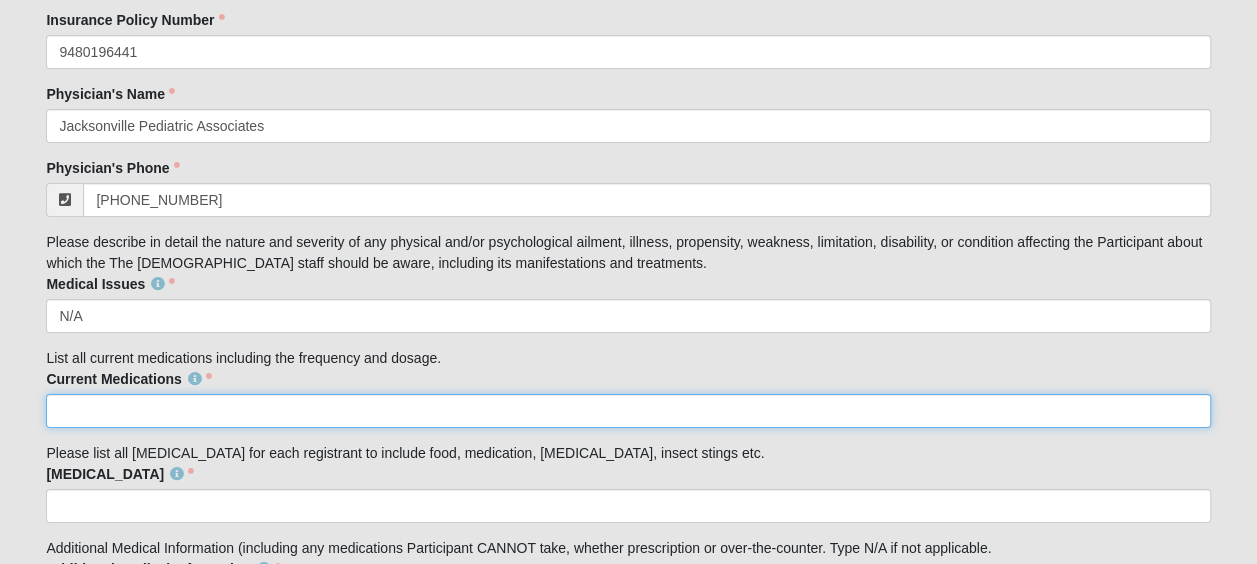 click on "Current Medications" 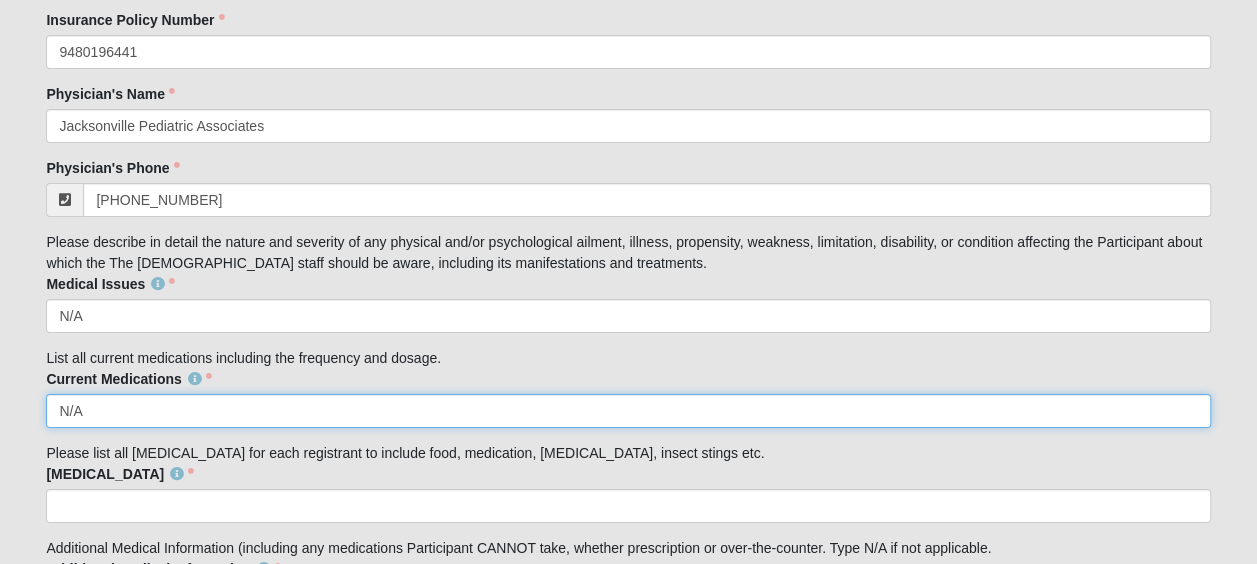 type on "N/A" 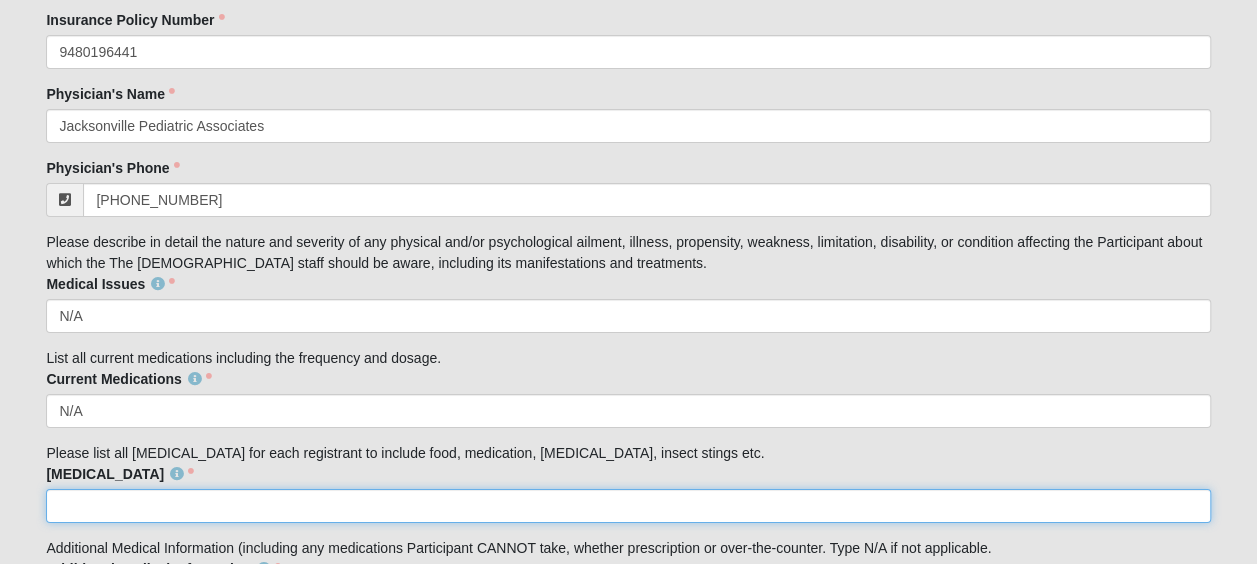 click on "[MEDICAL_DATA]" 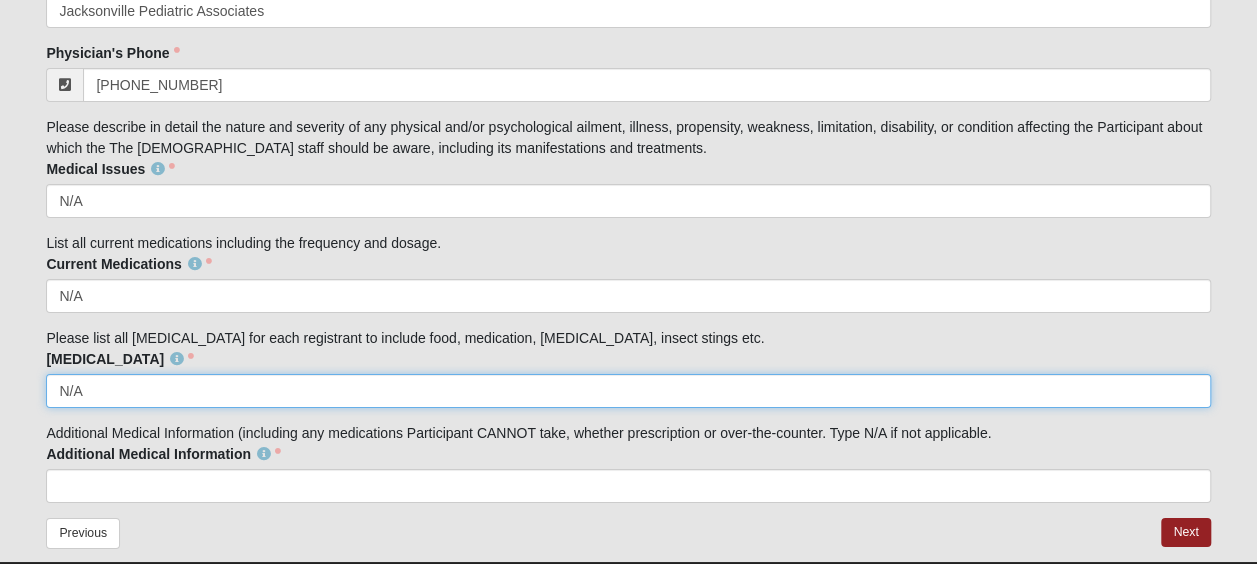 scroll, scrollTop: 3488, scrollLeft: 0, axis: vertical 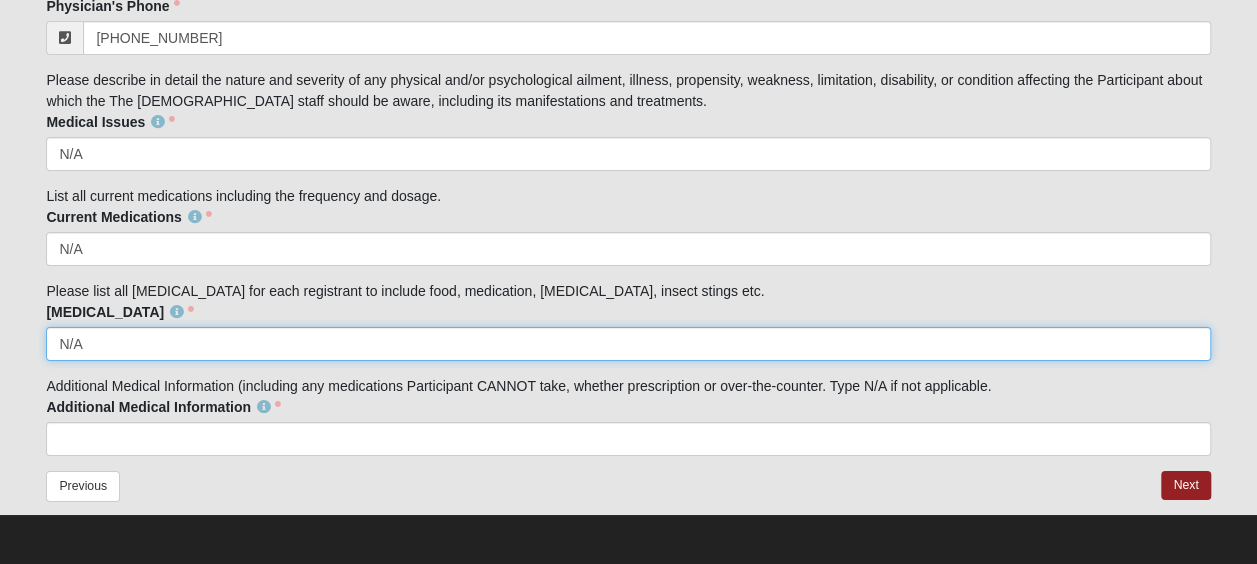 type on "N/A" 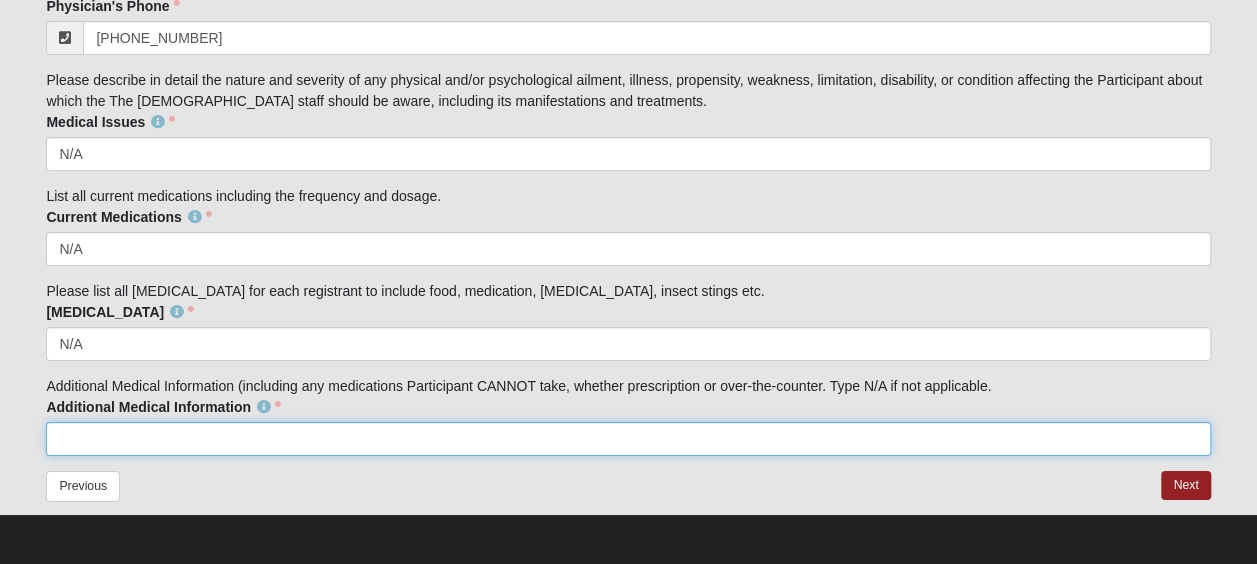 click on "Additional Medical Information" 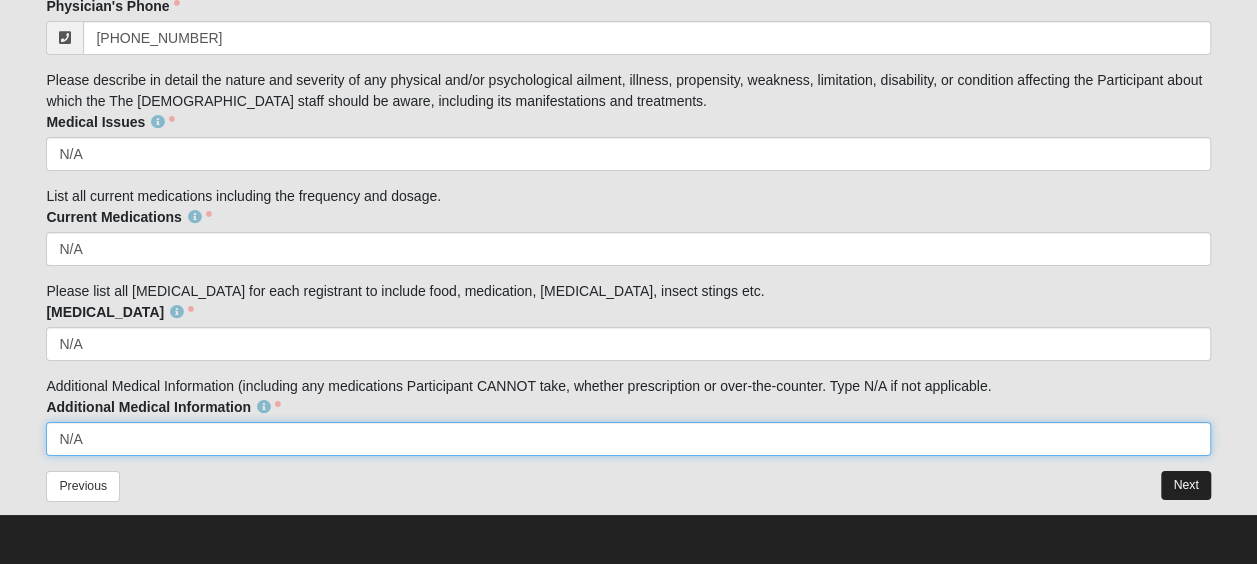 type on "N/A" 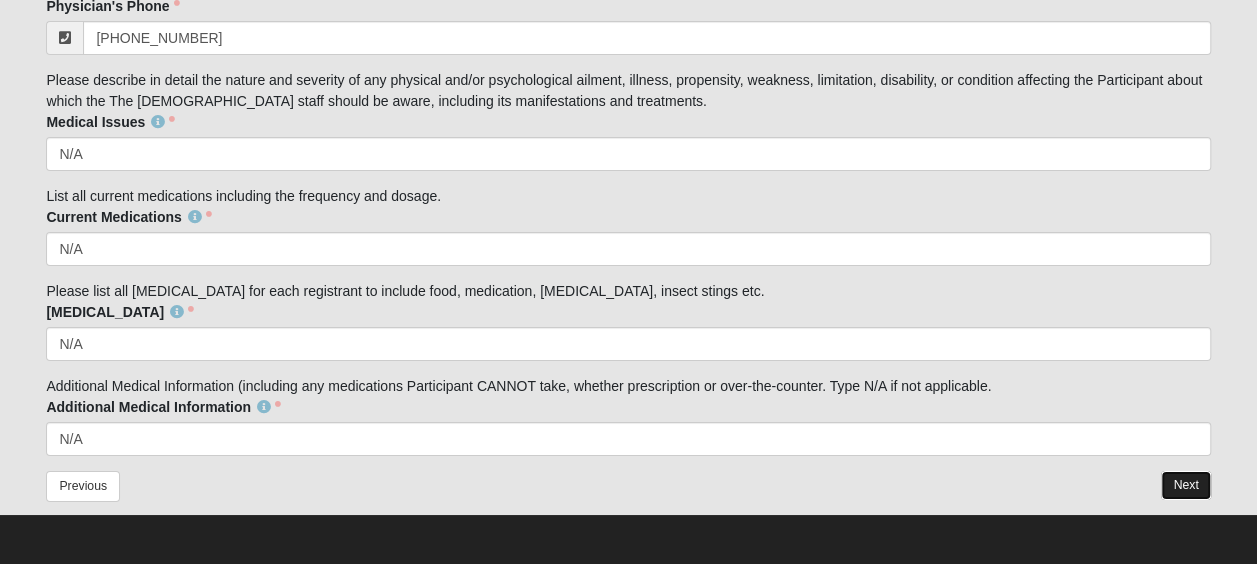 click on "Next" at bounding box center [1185, 485] 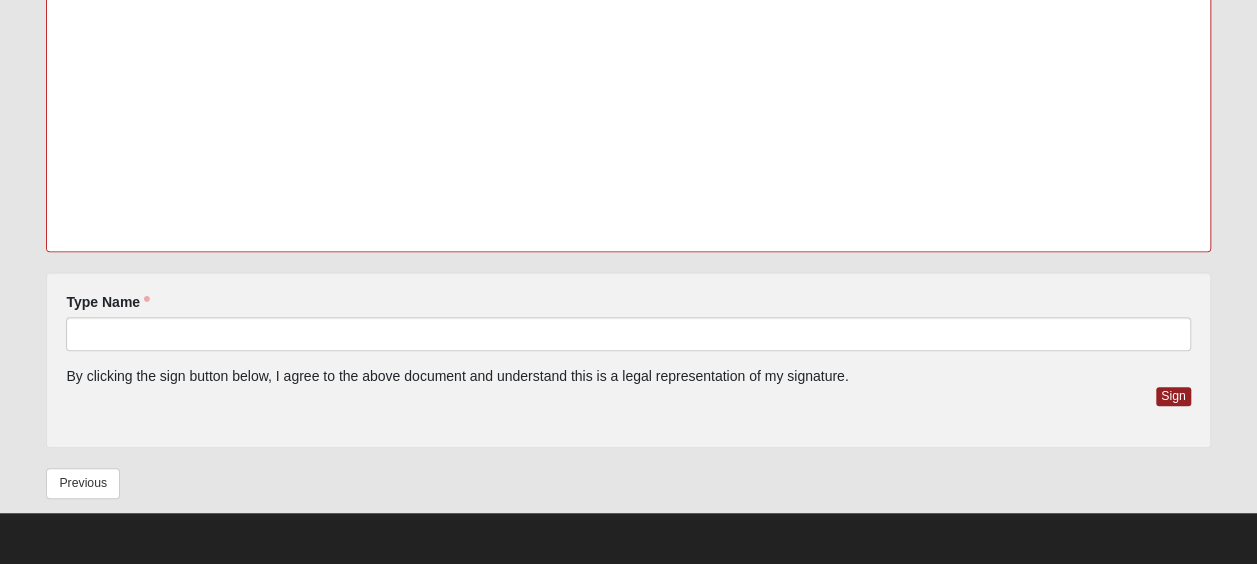 scroll, scrollTop: 318, scrollLeft: 0, axis: vertical 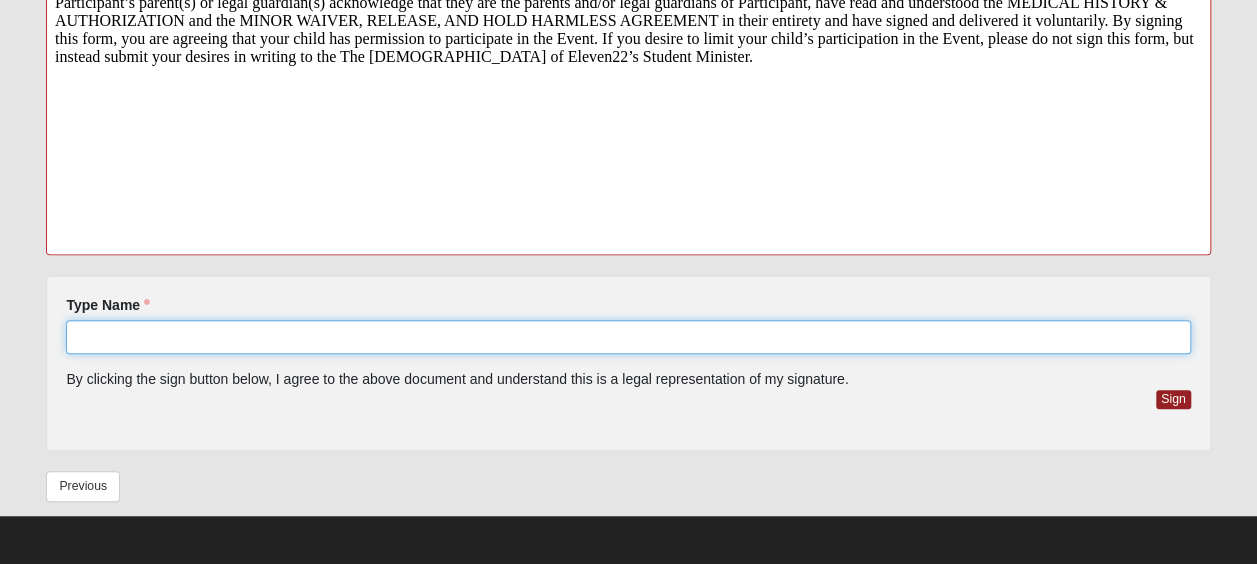 click on "Type Name" 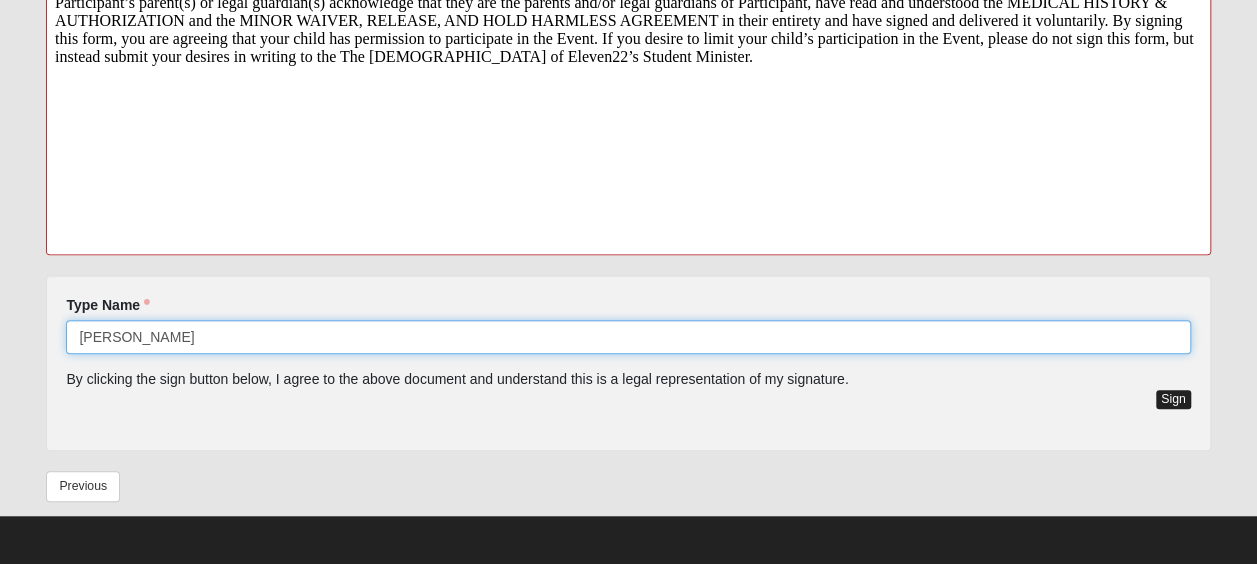type on "[PERSON_NAME]" 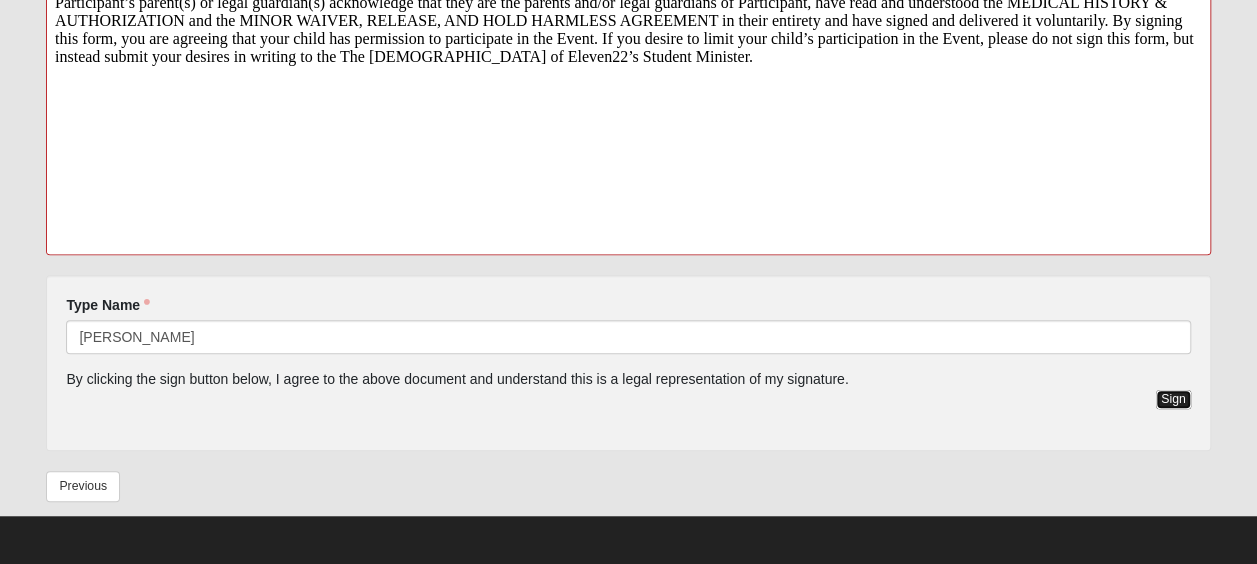 click on "Sign" at bounding box center (1173, 399) 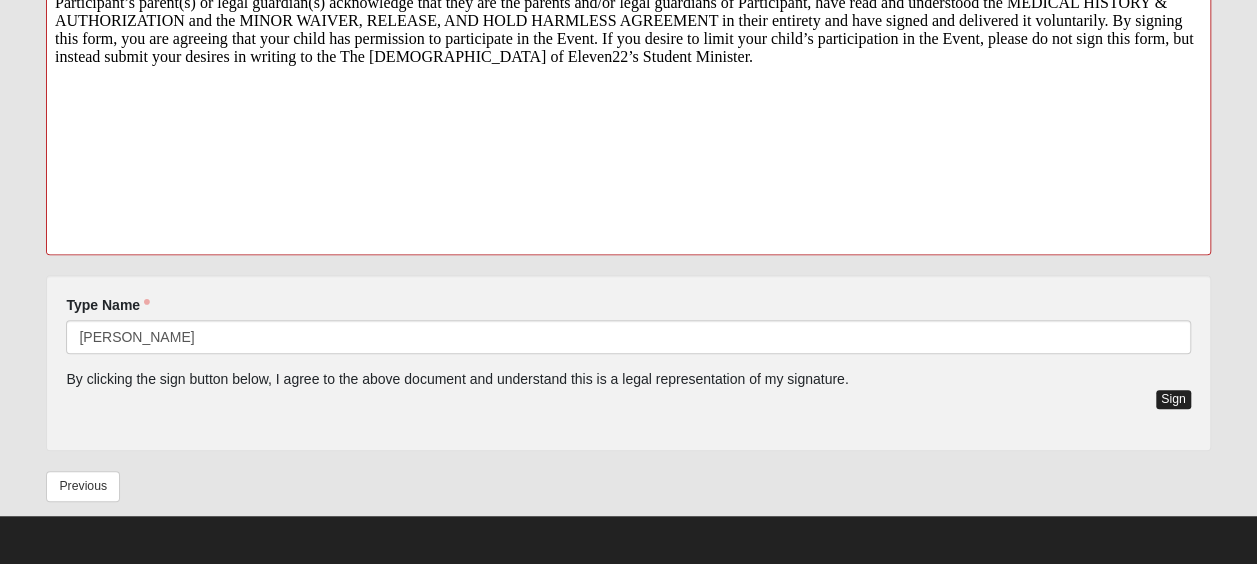 scroll, scrollTop: 522, scrollLeft: 0, axis: vertical 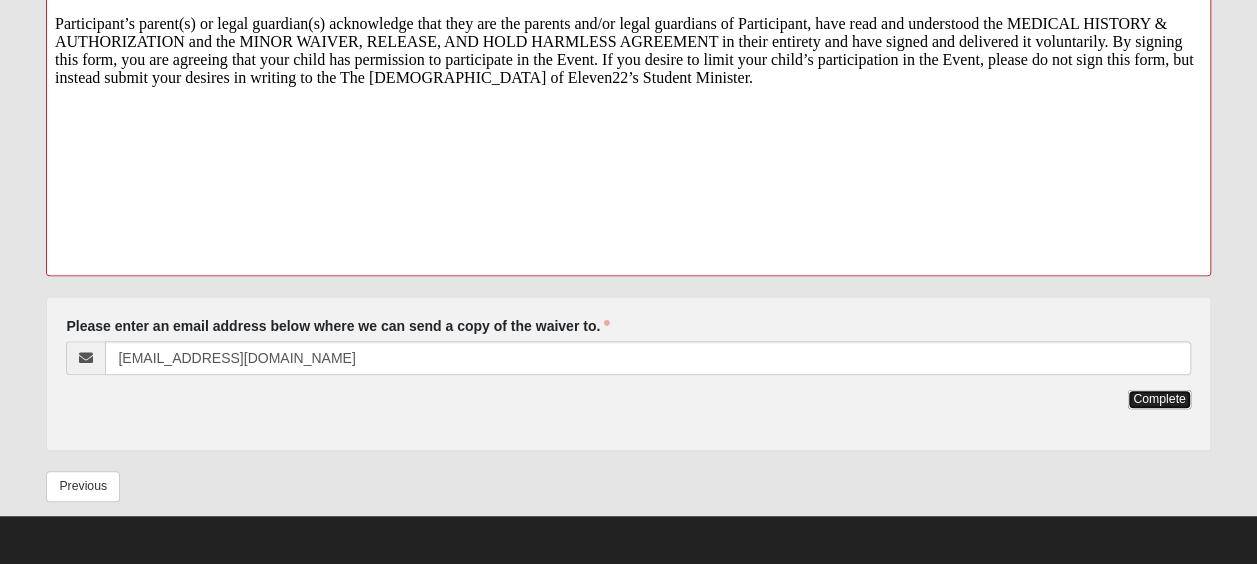 click on "Complete" at bounding box center (1159, 399) 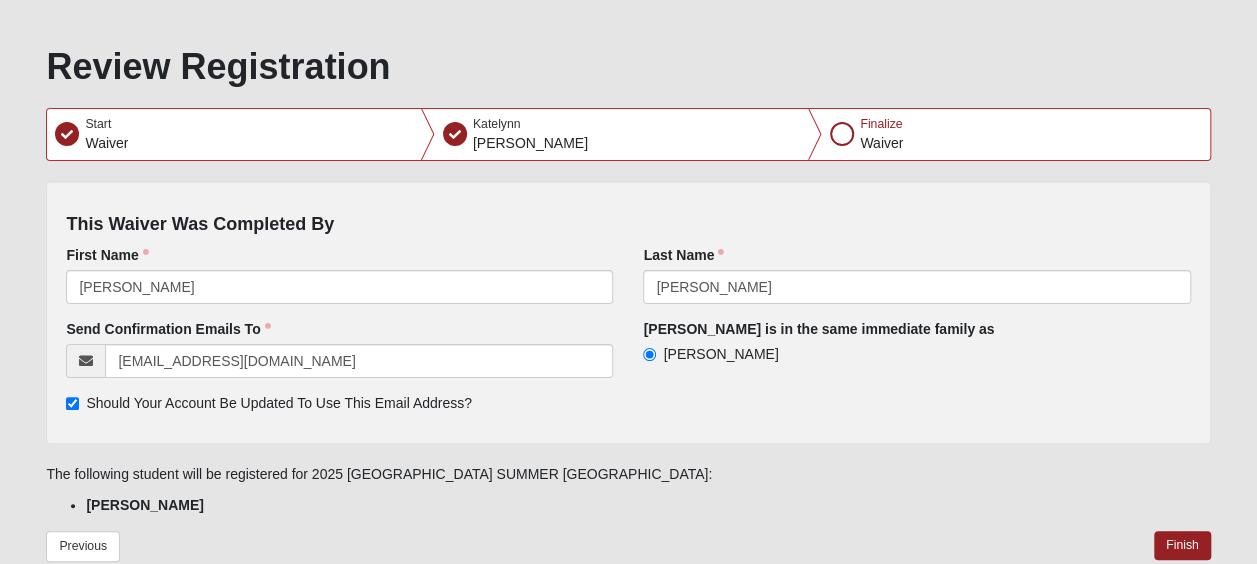 scroll, scrollTop: 159, scrollLeft: 0, axis: vertical 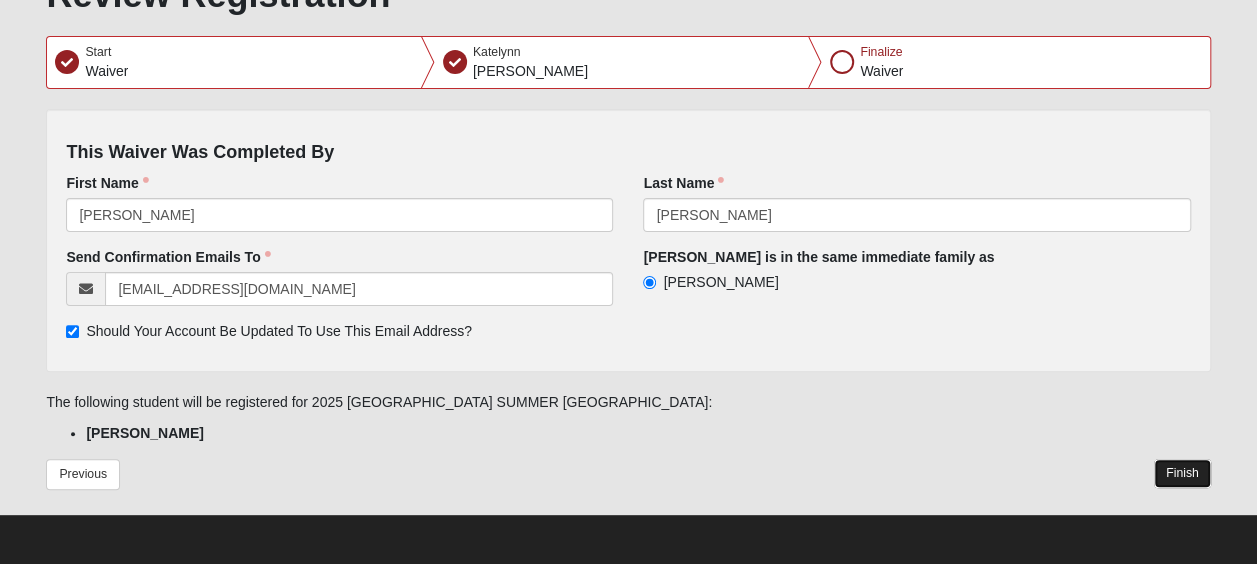 click on "Finish" at bounding box center (1182, 473) 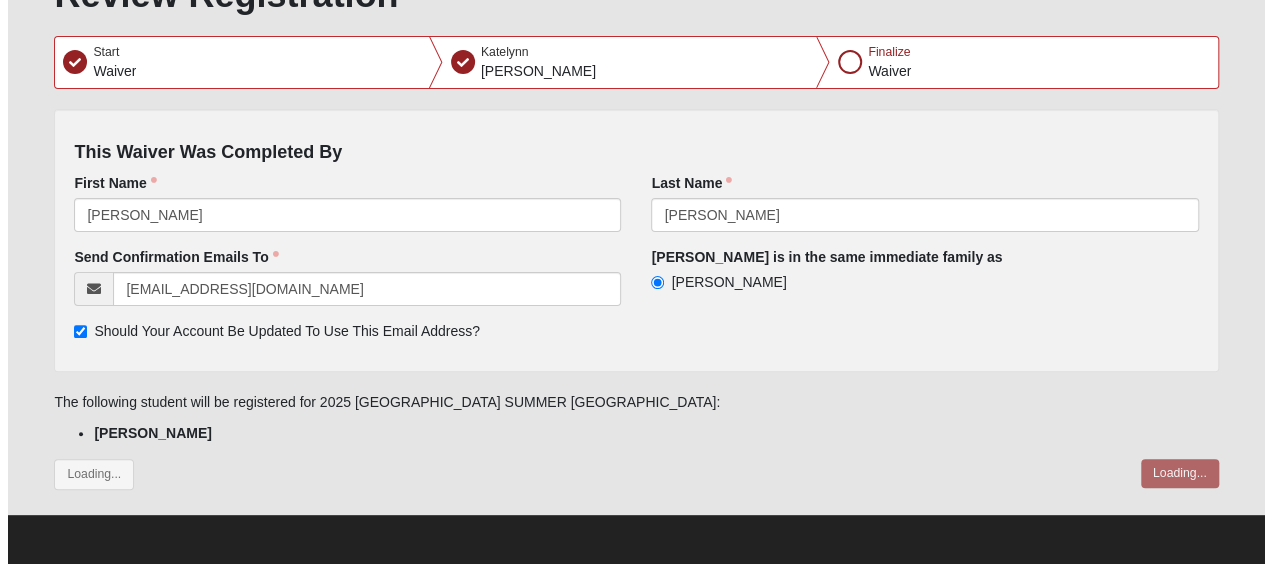 scroll, scrollTop: 0, scrollLeft: 0, axis: both 